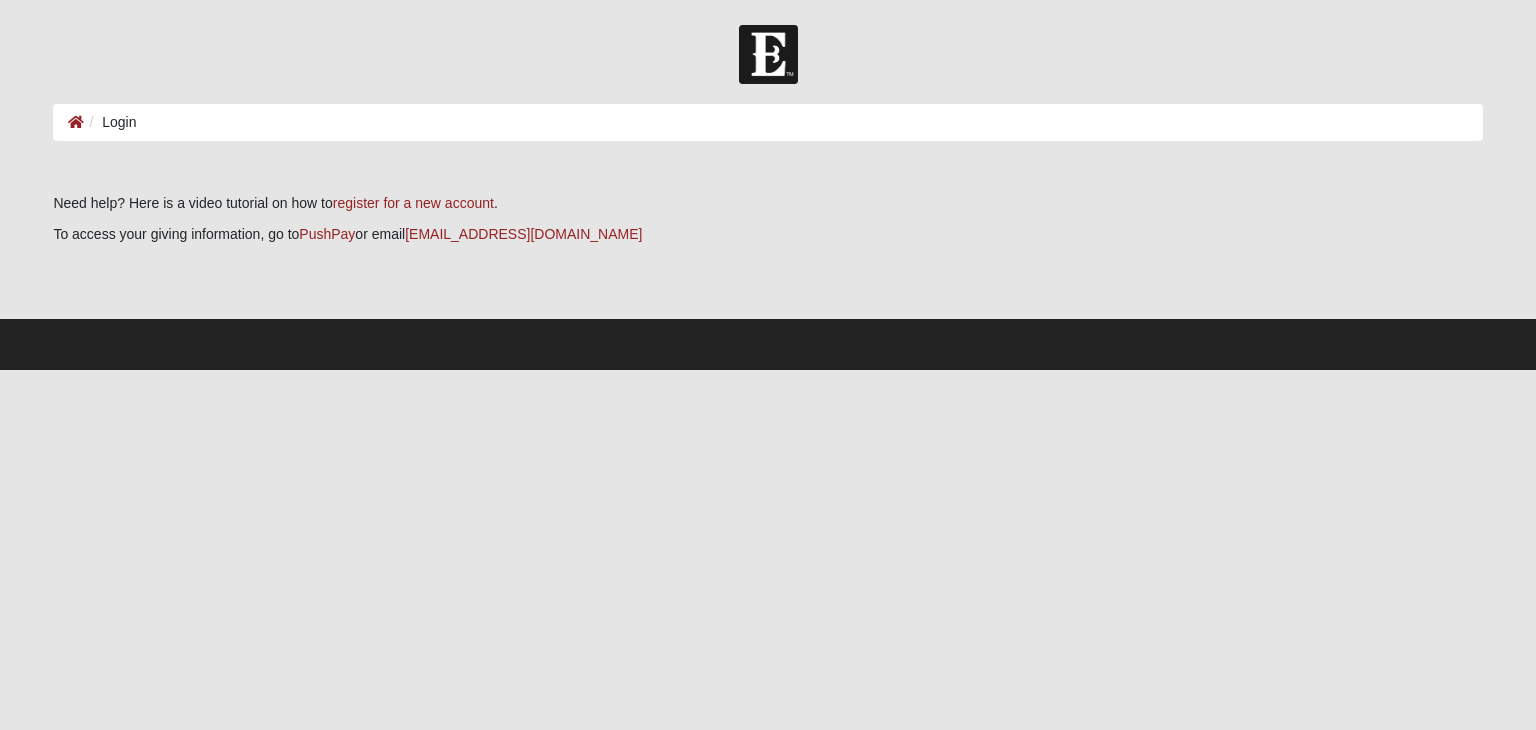 scroll, scrollTop: 0, scrollLeft: 0, axis: both 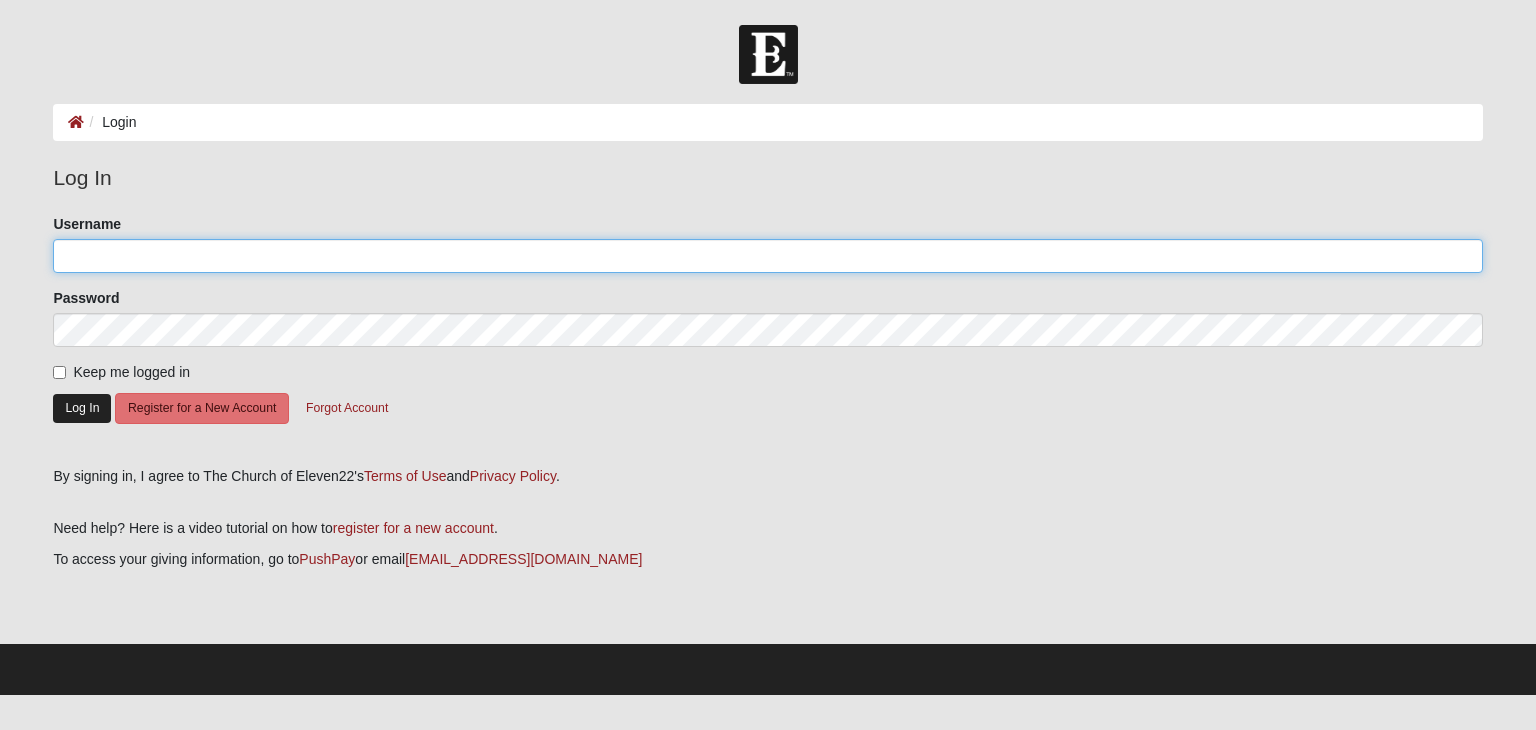 type on "kziehl" 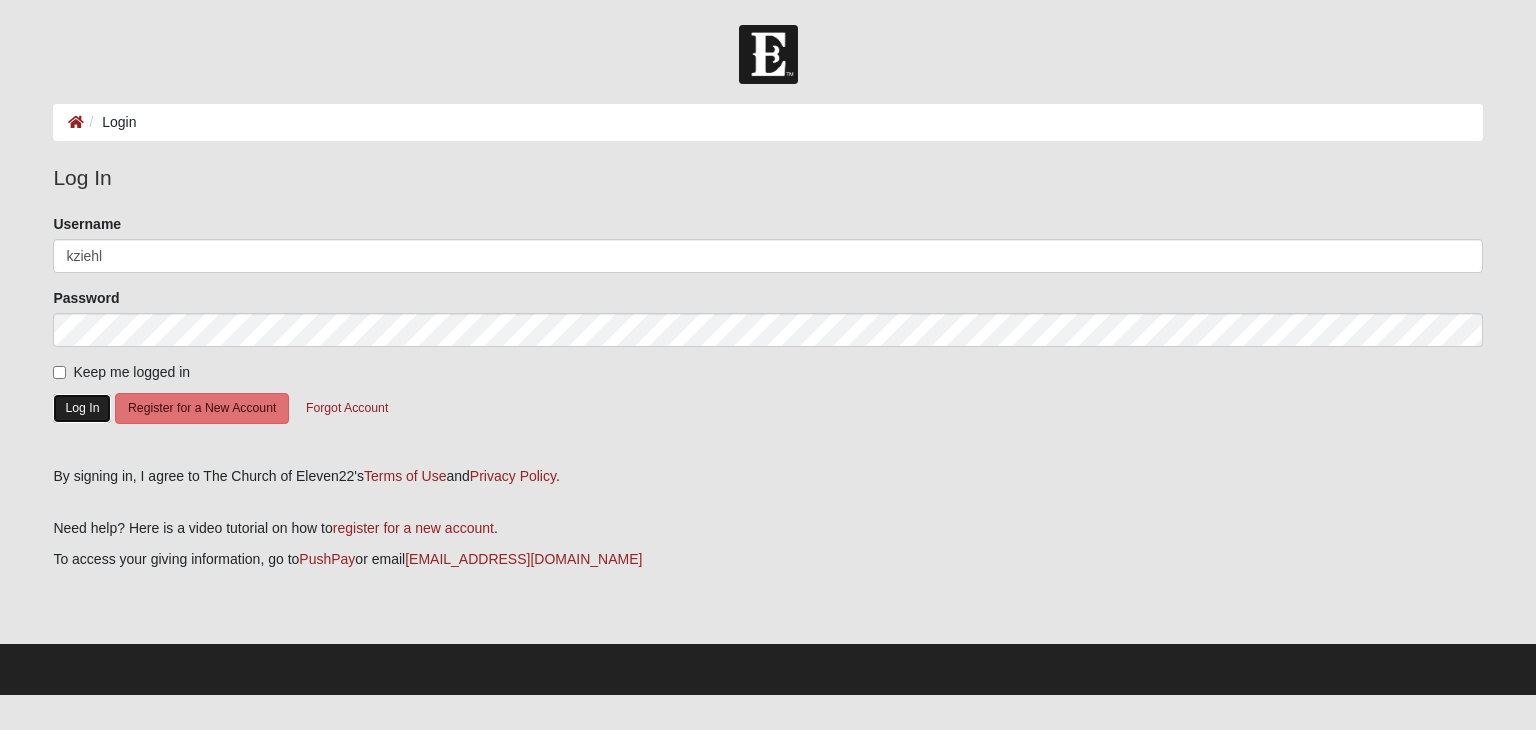 click on "Log In" 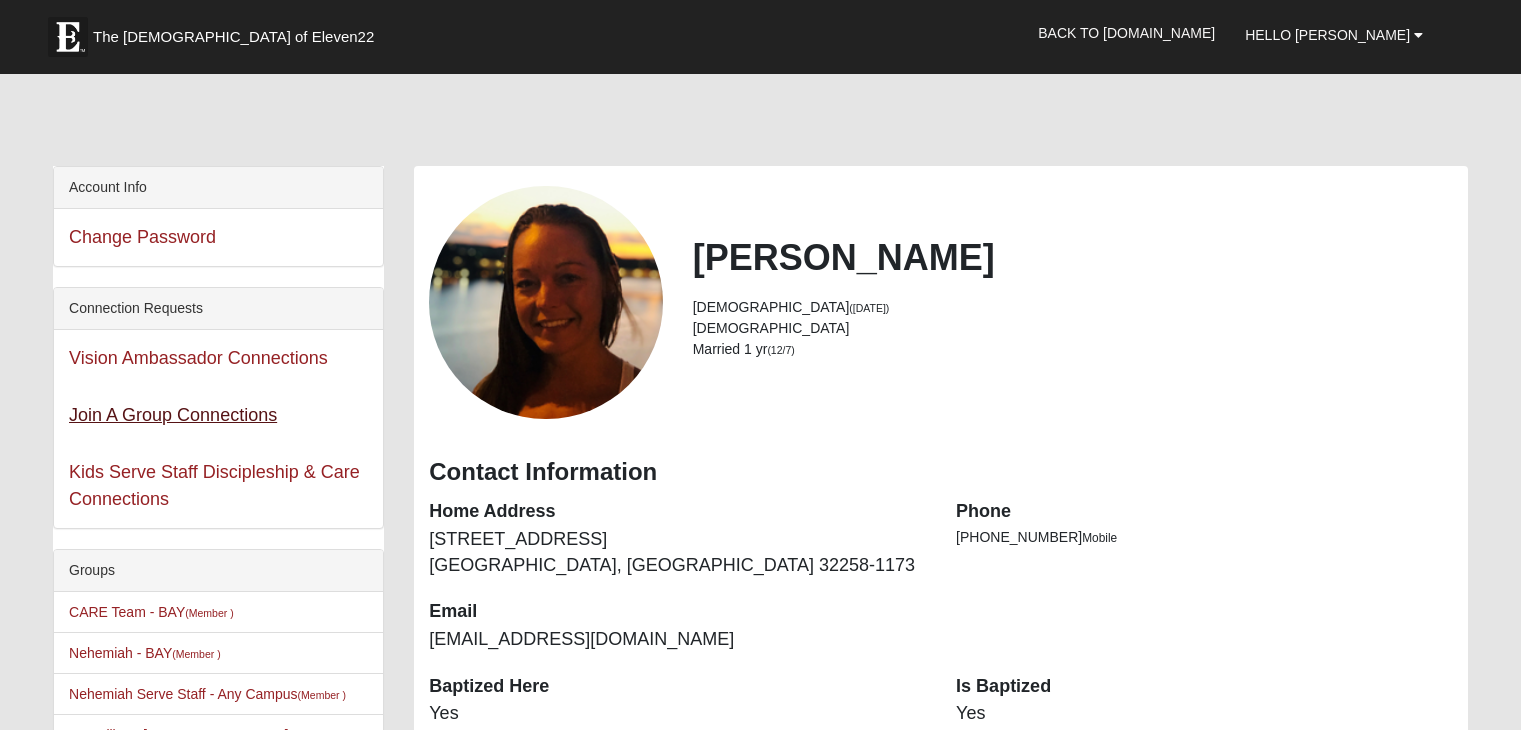 scroll, scrollTop: 0, scrollLeft: 0, axis: both 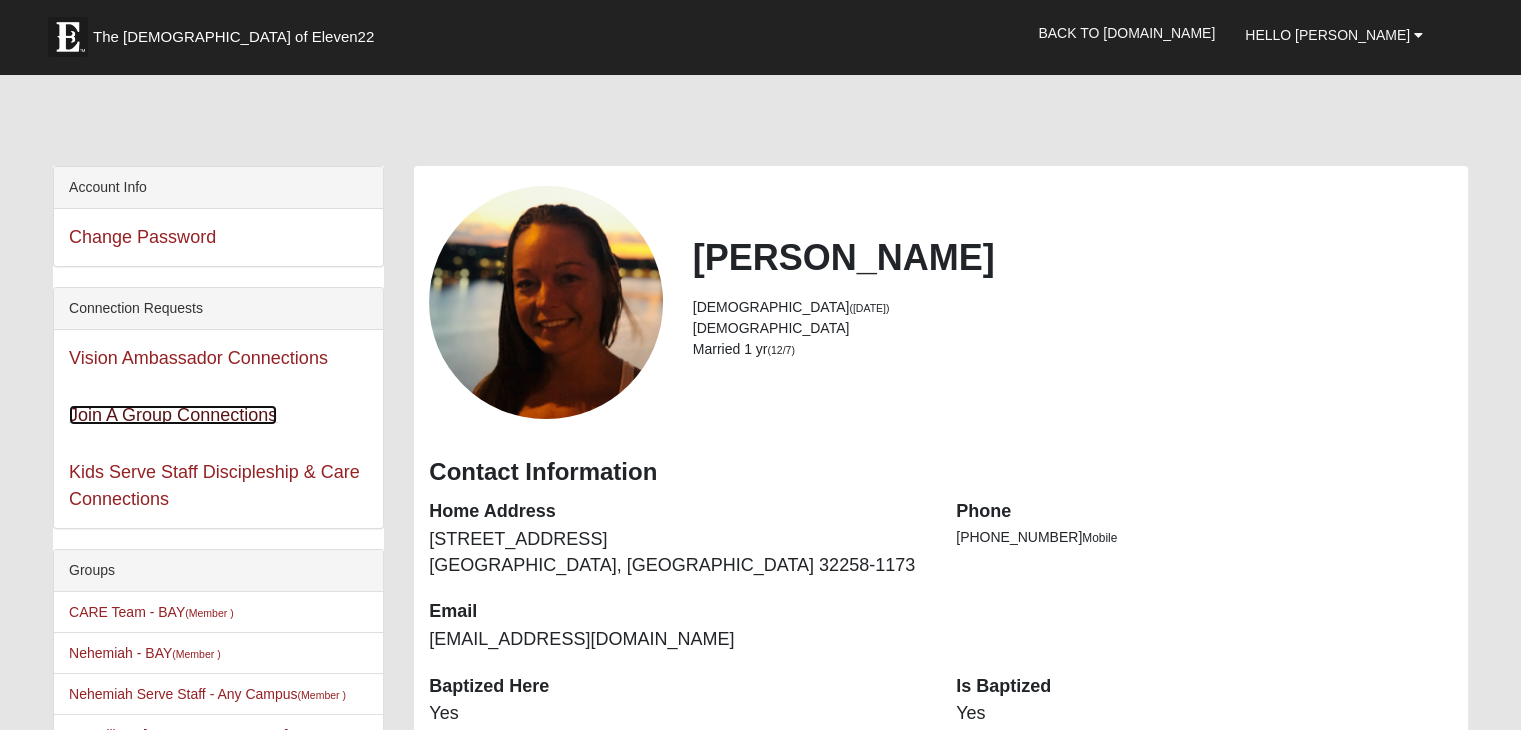 click on "Join A Group Connections" at bounding box center [173, 415] 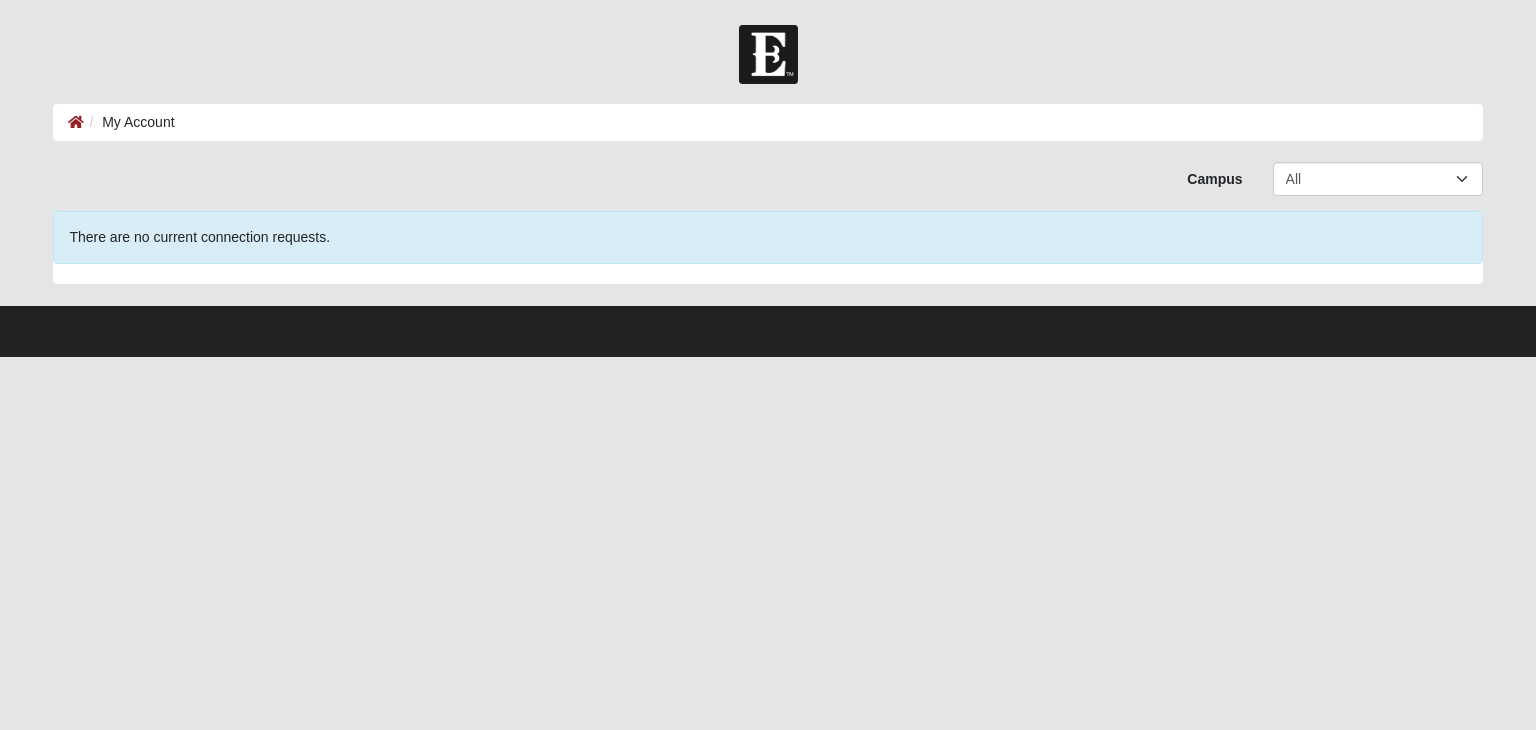 scroll, scrollTop: 0, scrollLeft: 0, axis: both 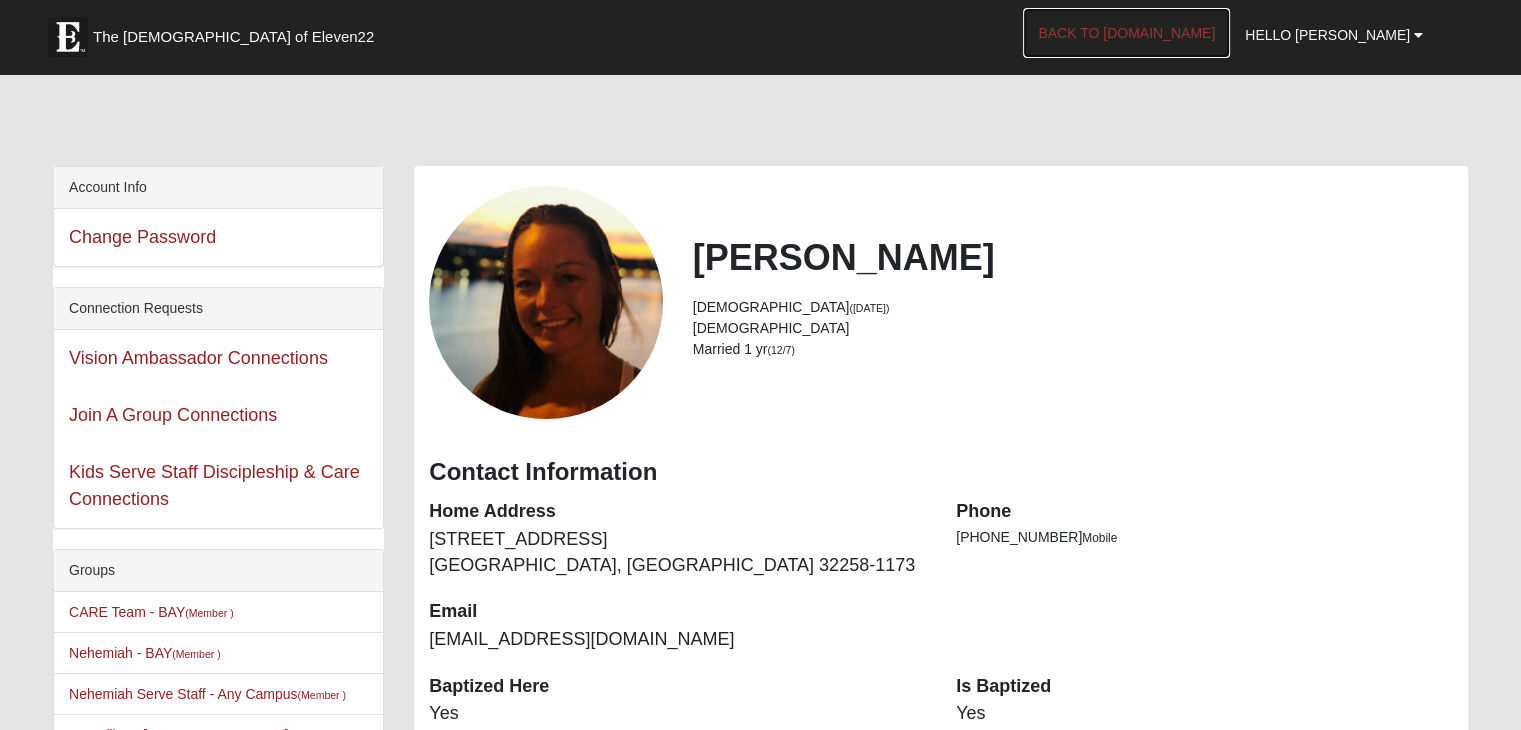 click on "Back to [DOMAIN_NAME]" at bounding box center [1126, 33] 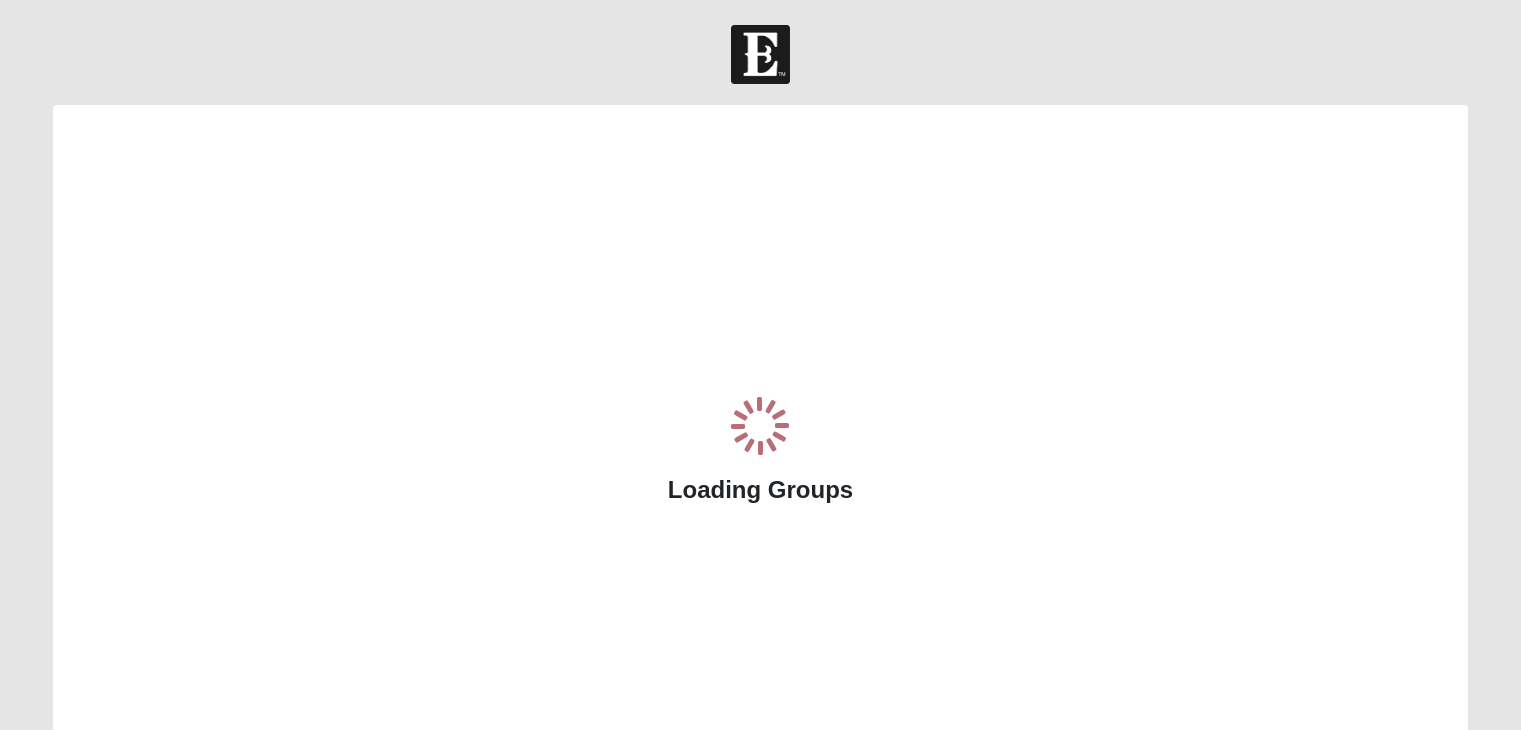 scroll, scrollTop: 0, scrollLeft: 0, axis: both 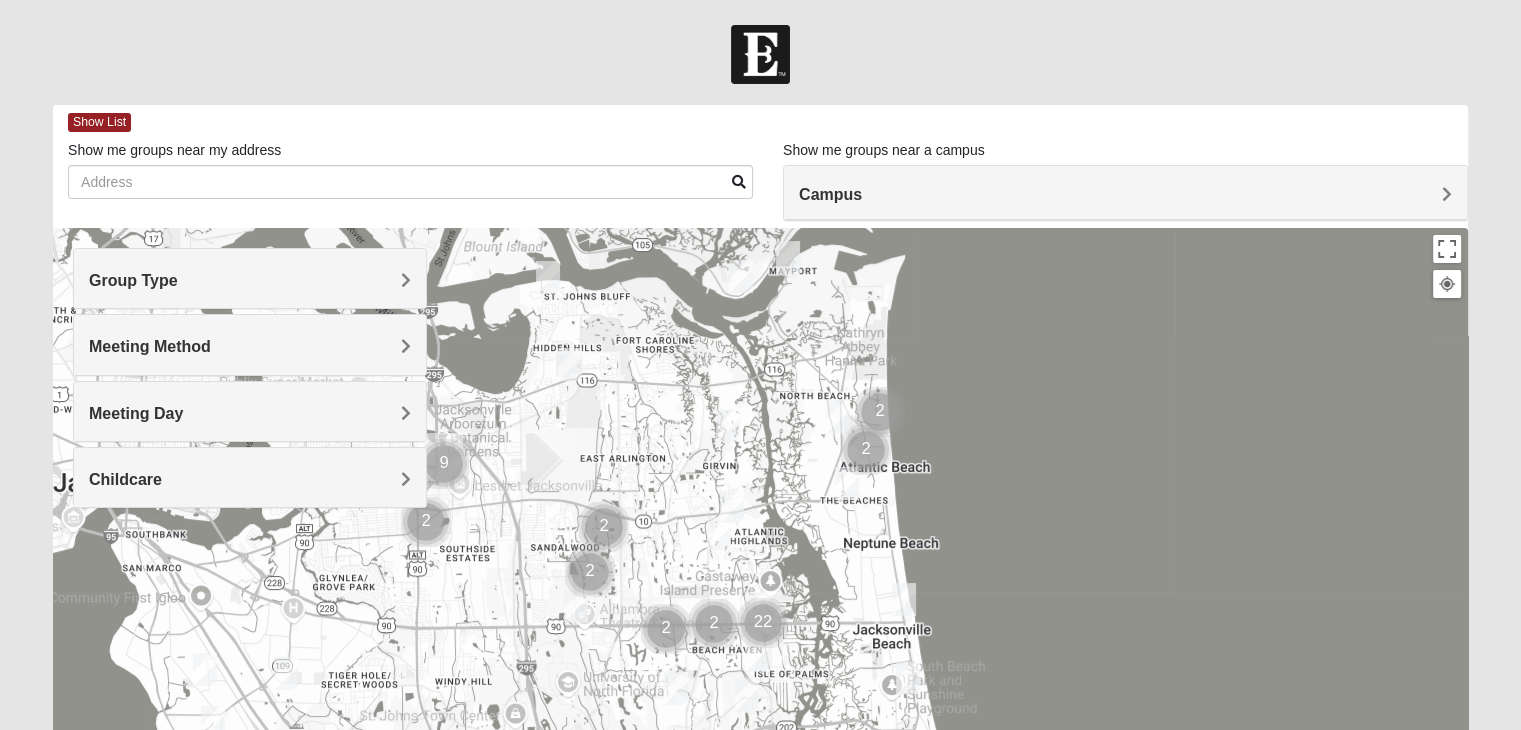click on "Meeting Day" at bounding box center (250, 413) 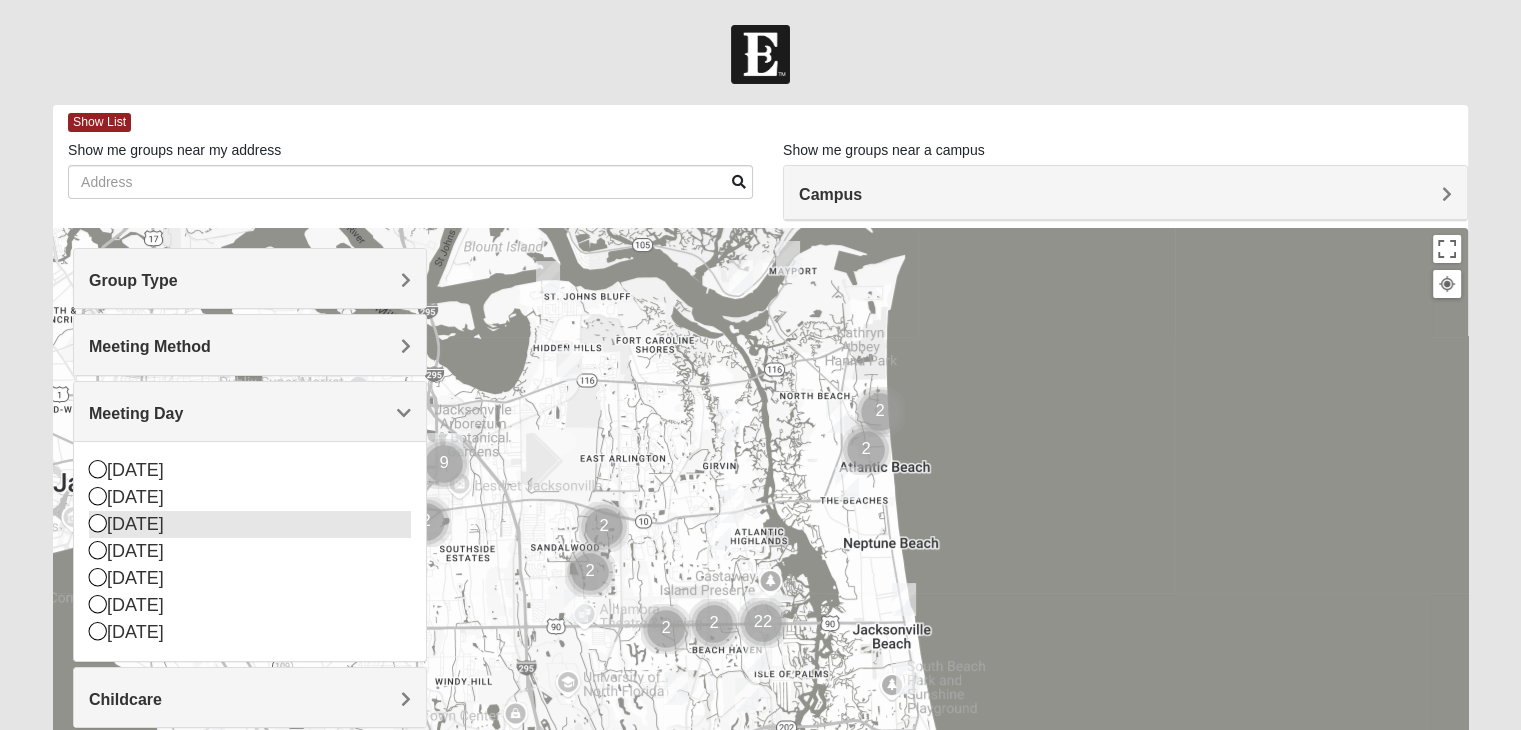 click on "[DATE]" at bounding box center (250, 524) 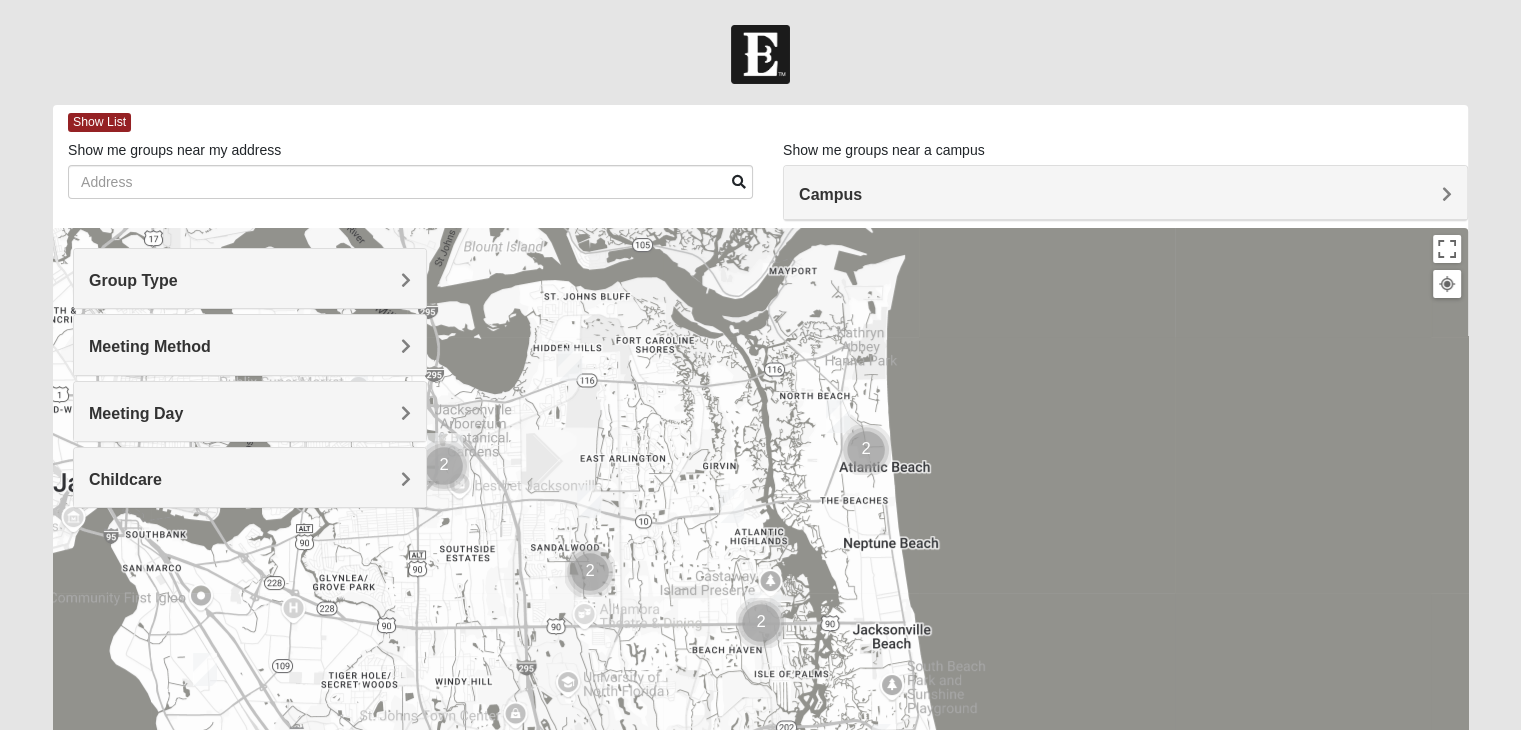 click on "Group Type" at bounding box center (250, 280) 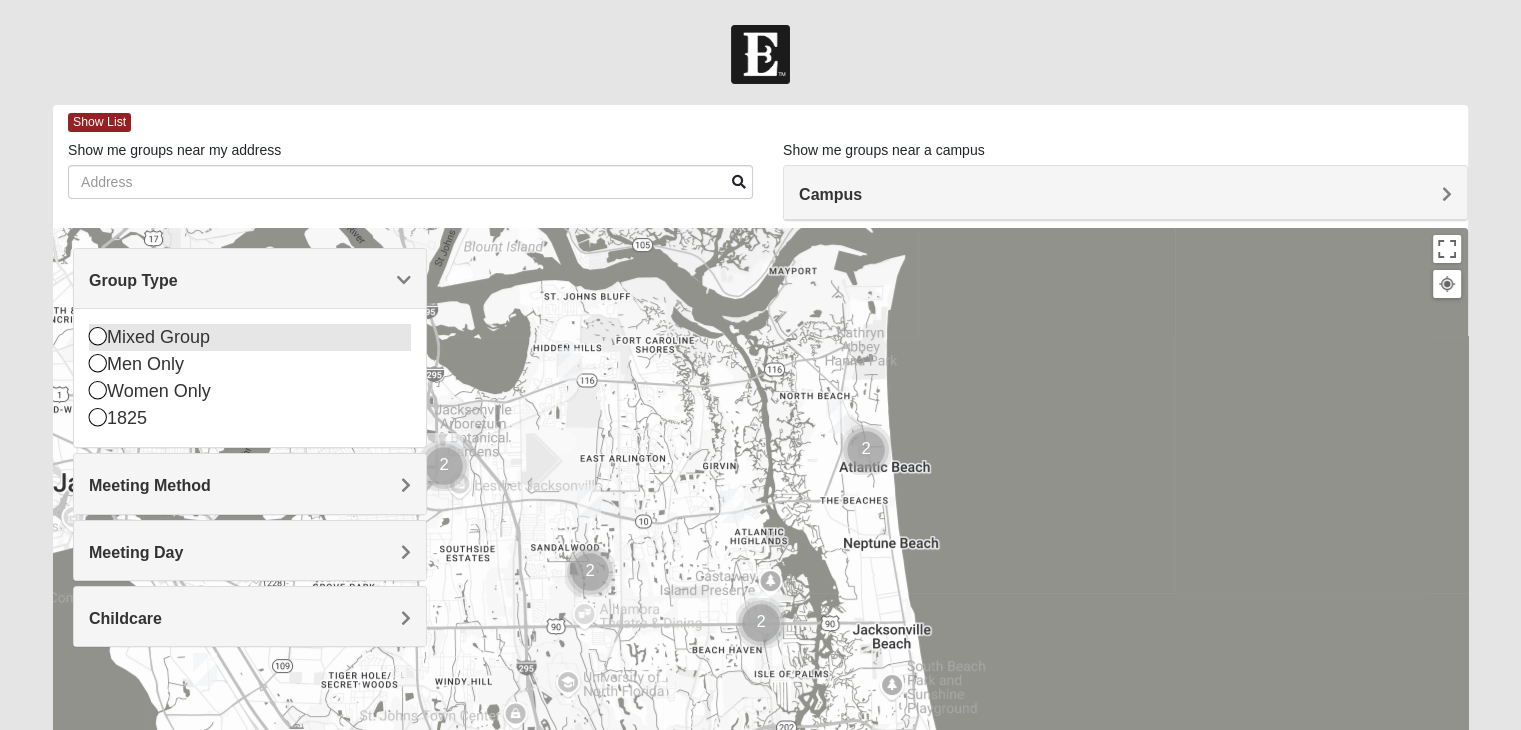 click on "Mixed Group" at bounding box center (250, 337) 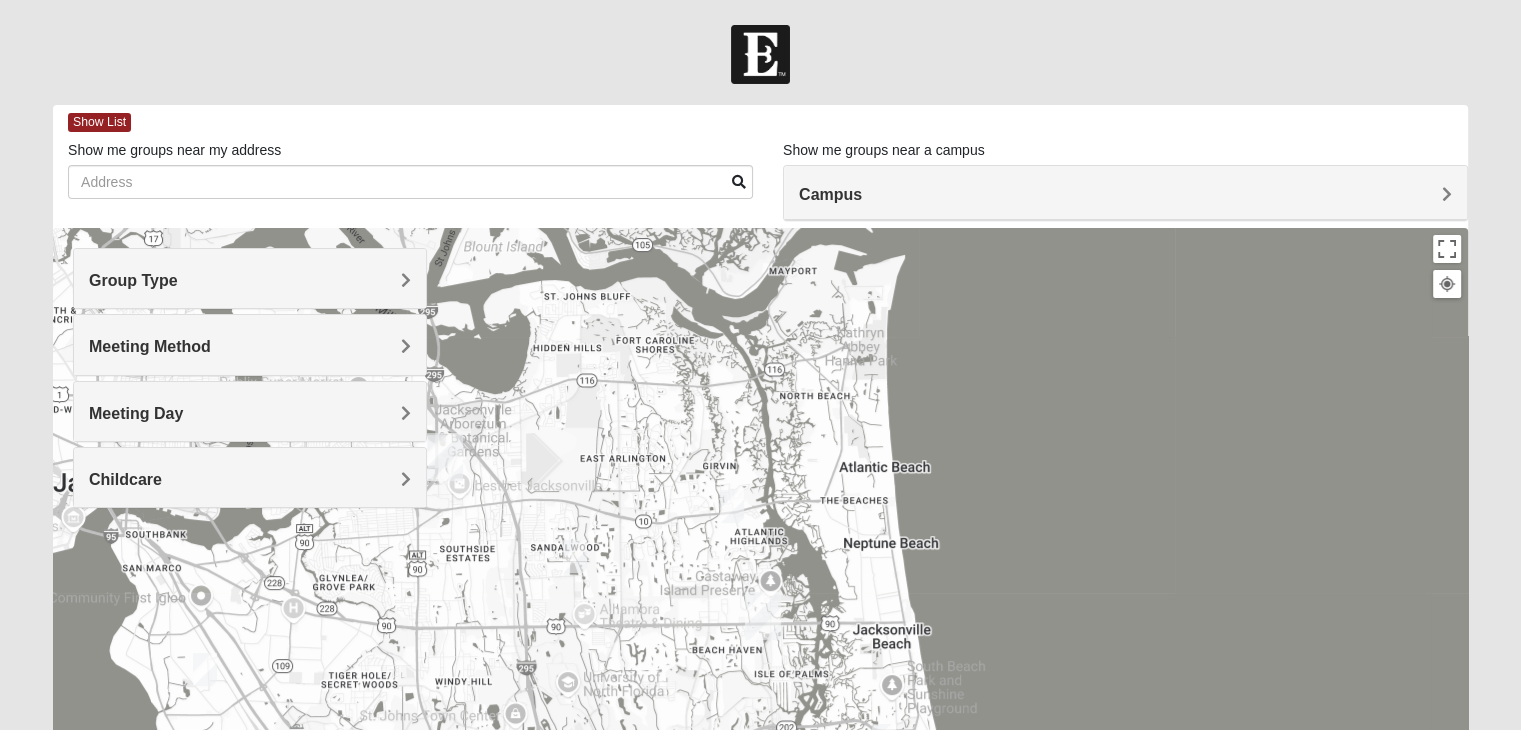 click at bounding box center (760, 628) 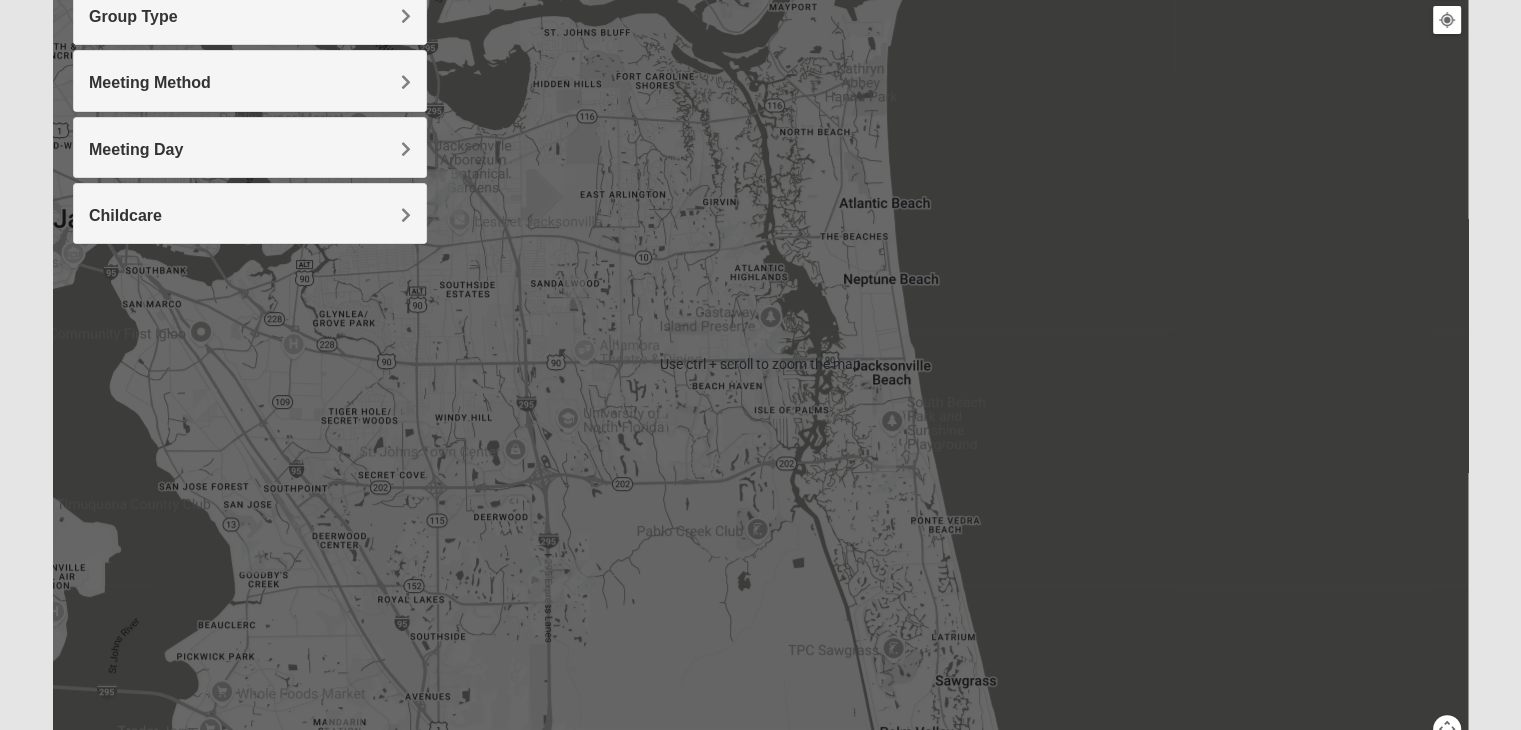 scroll, scrollTop: 171, scrollLeft: 0, axis: vertical 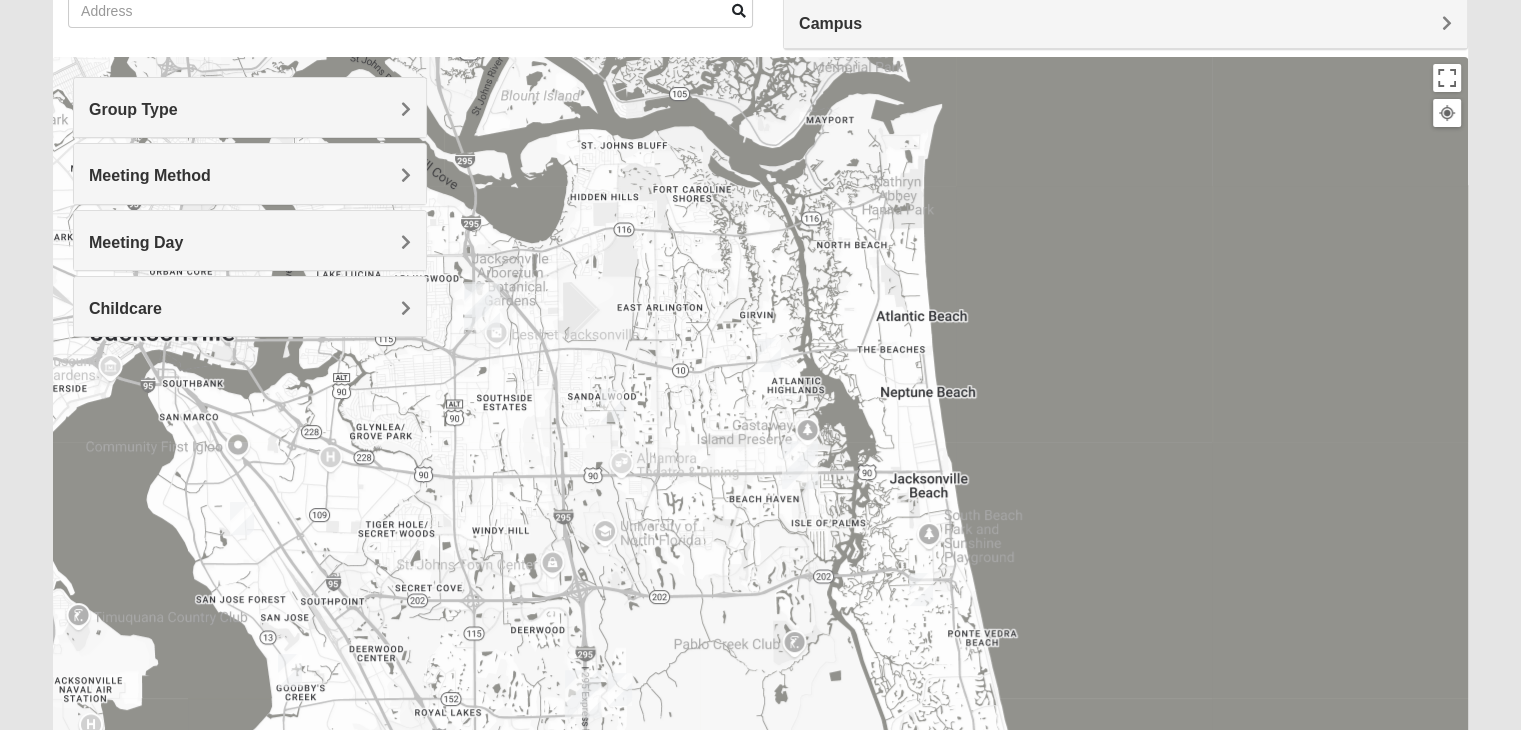 drag, startPoint x: 746, startPoint y: 421, endPoint x: 788, endPoint y: 445, distance: 48.373547 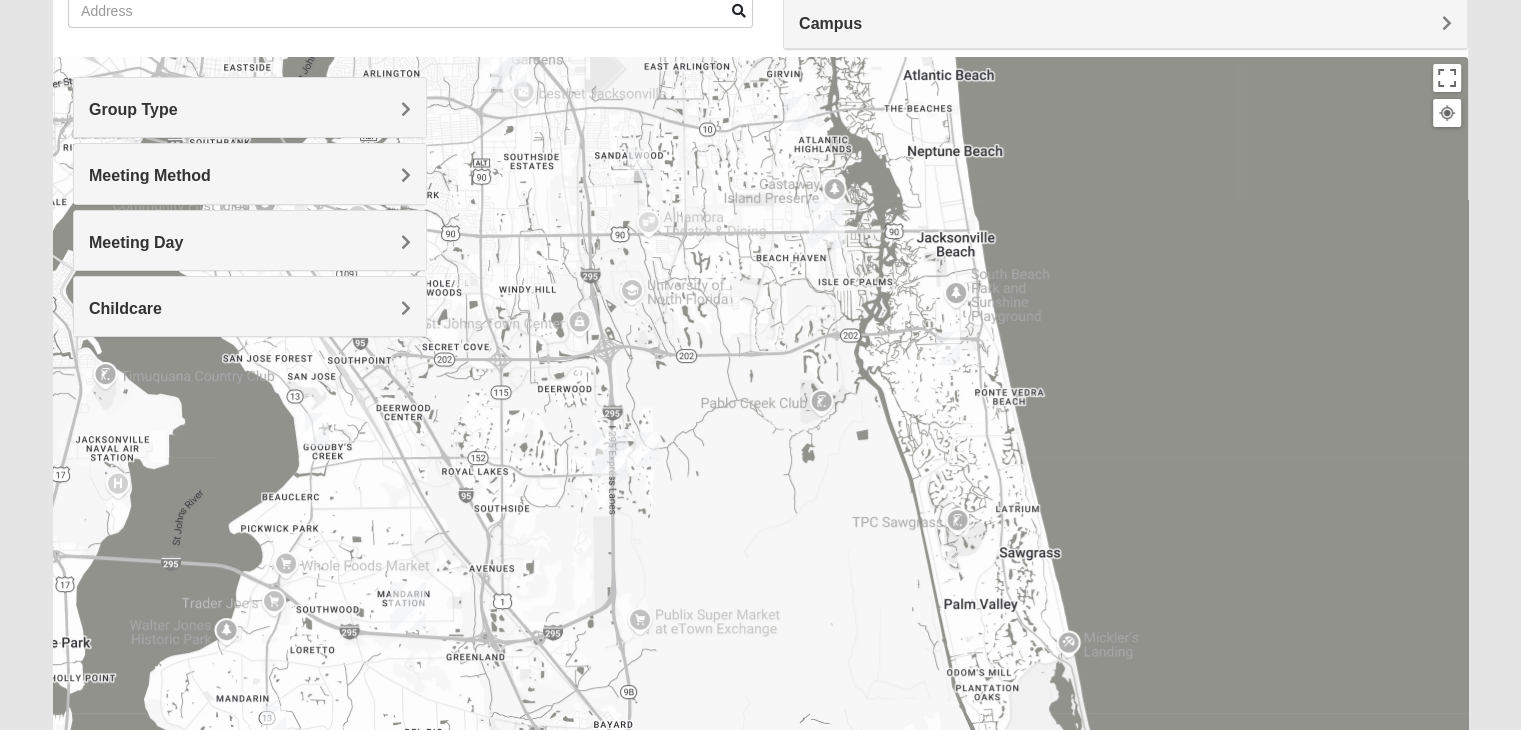 drag, startPoint x: 870, startPoint y: 458, endPoint x: 870, endPoint y: 293, distance: 165 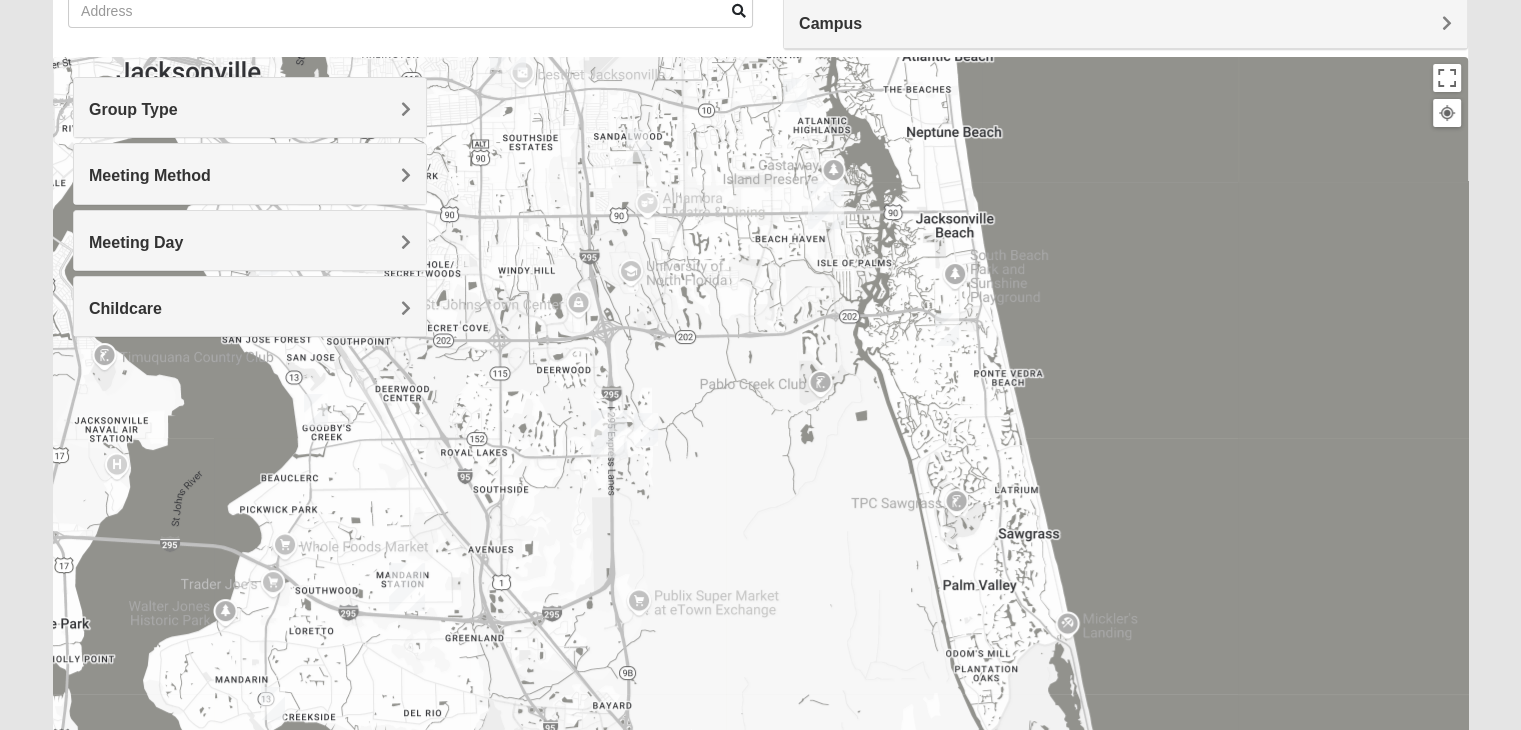 drag, startPoint x: 694, startPoint y: 610, endPoint x: 768, endPoint y: 569, distance: 84.59905 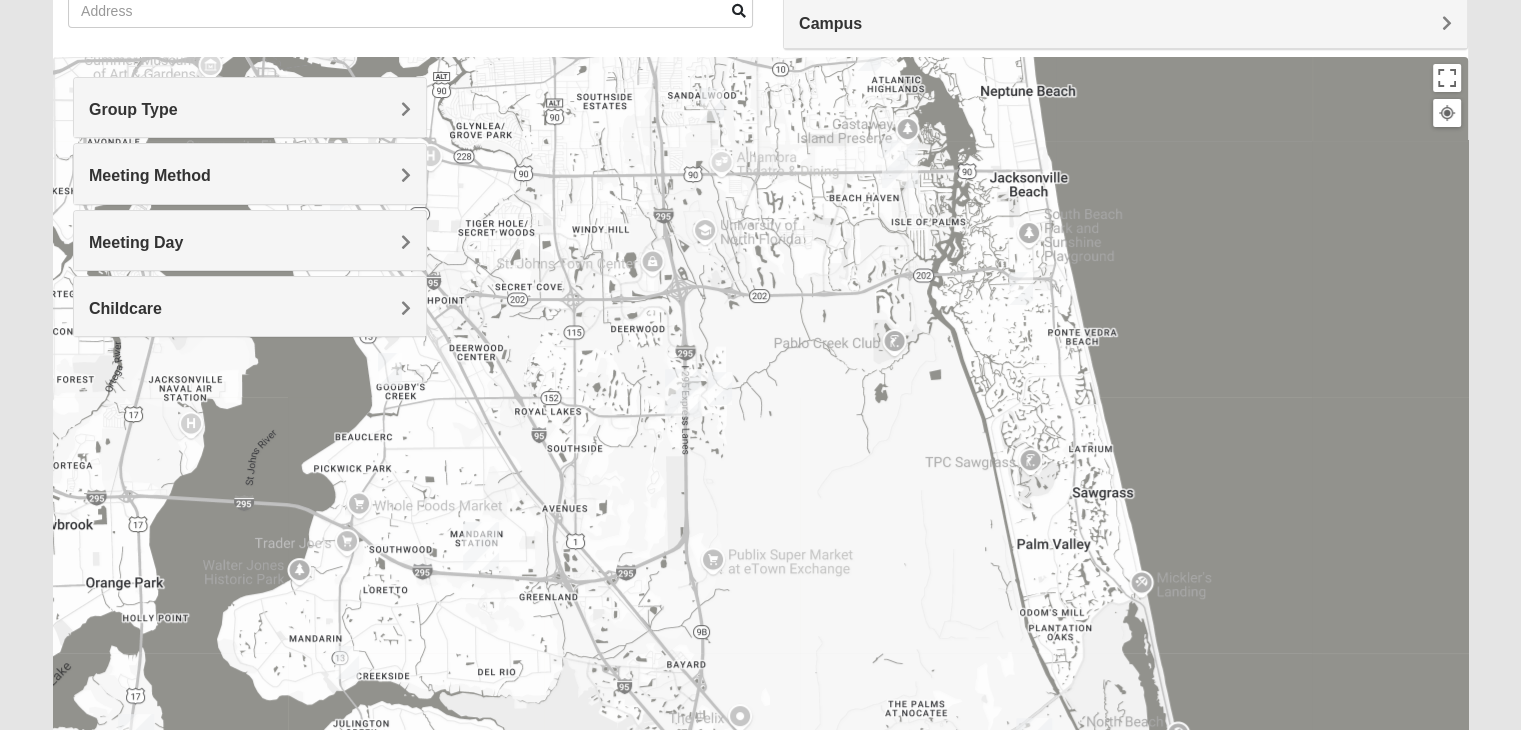 click at bounding box center [683, 393] 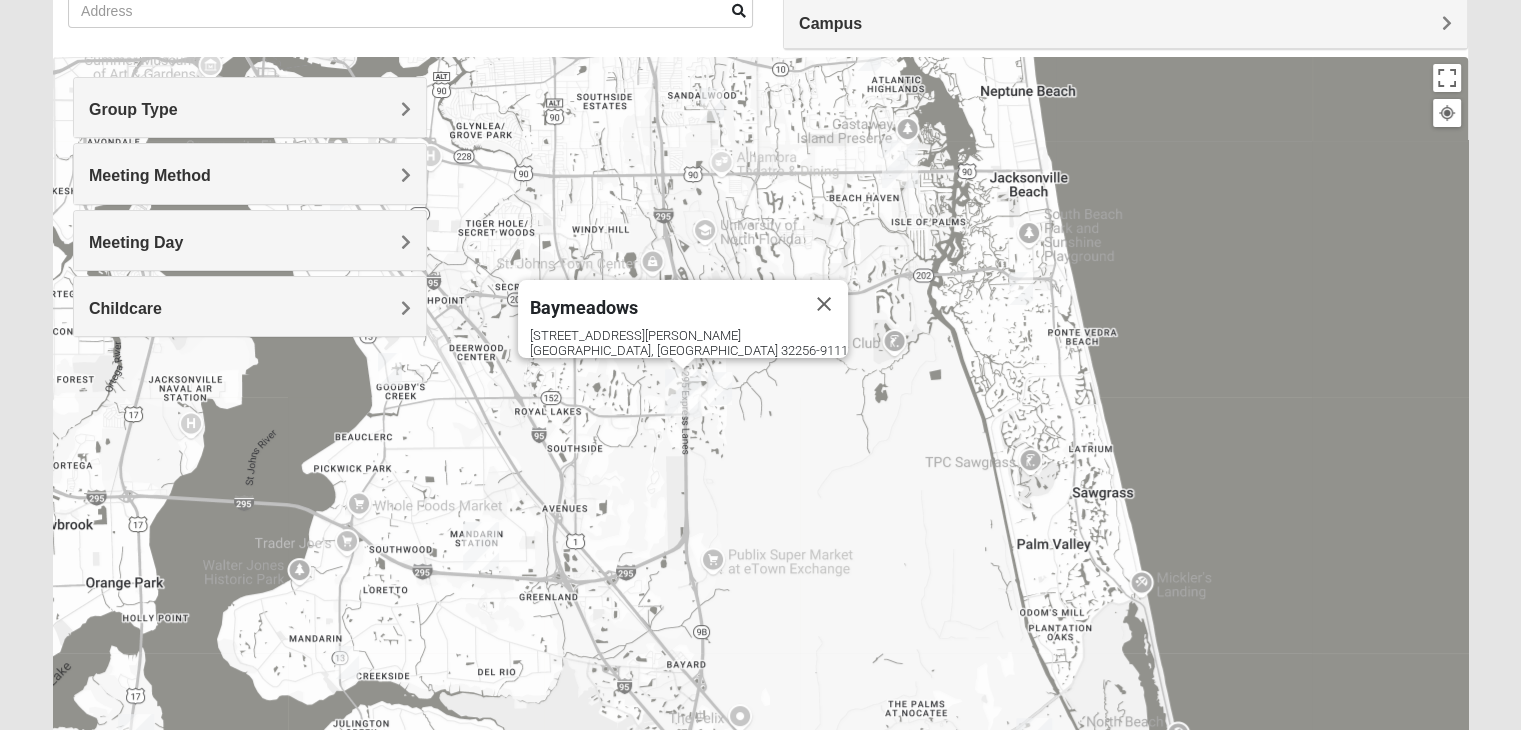 click on "Baymeadows" at bounding box center (665, 304) 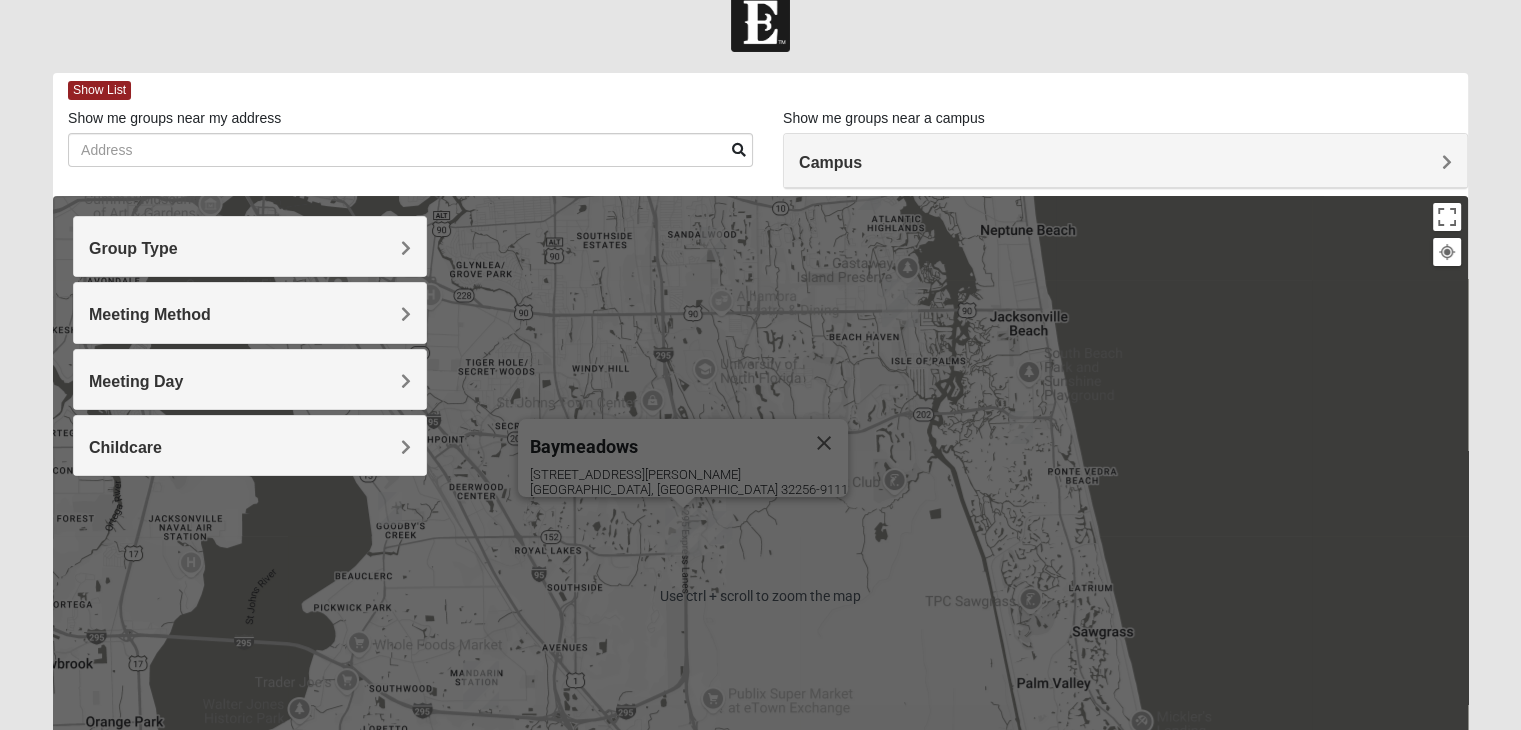 scroll, scrollTop: 0, scrollLeft: 0, axis: both 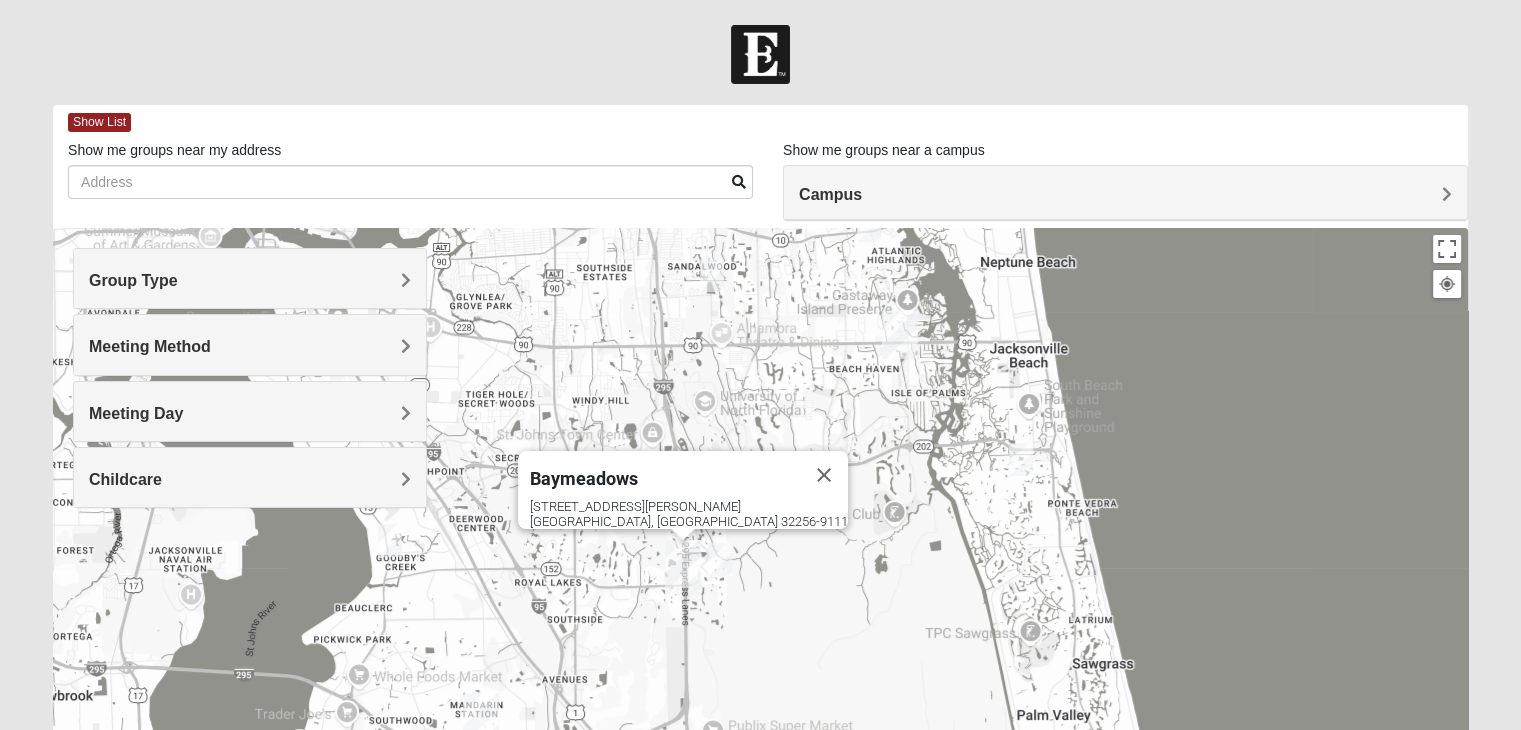 click on "Campus" at bounding box center [1125, 194] 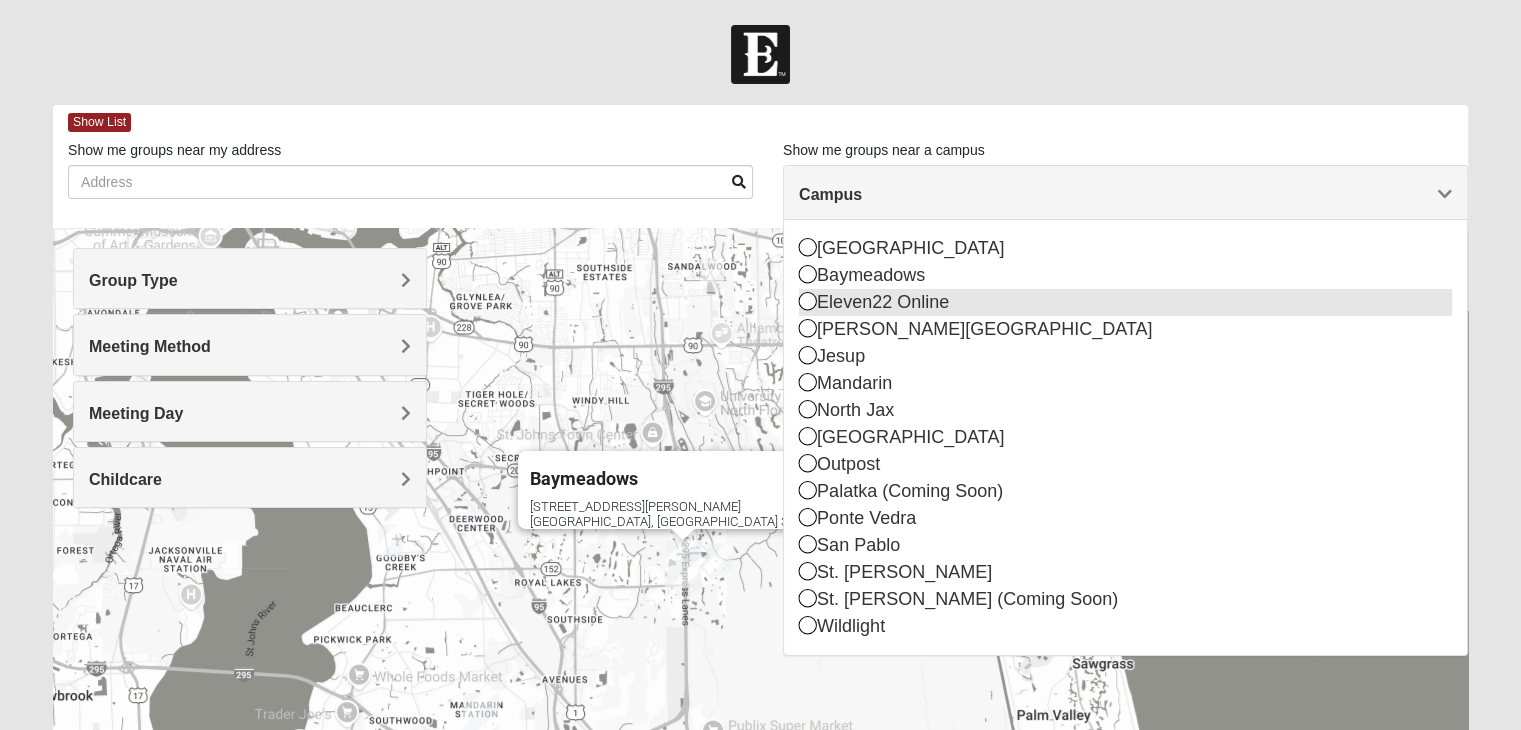 click on "Baymeadows" at bounding box center [1125, 275] 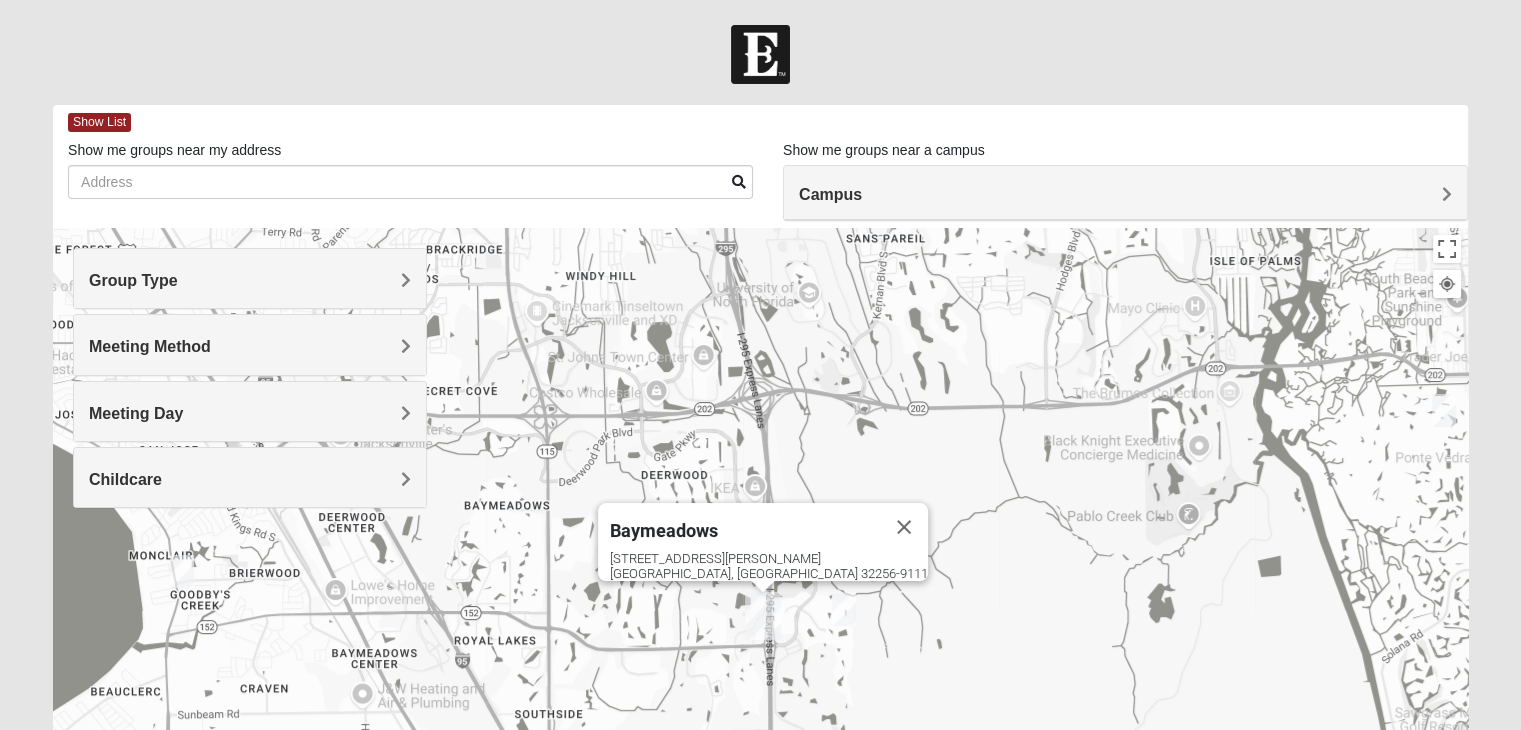 click at bounding box center [763, 616] 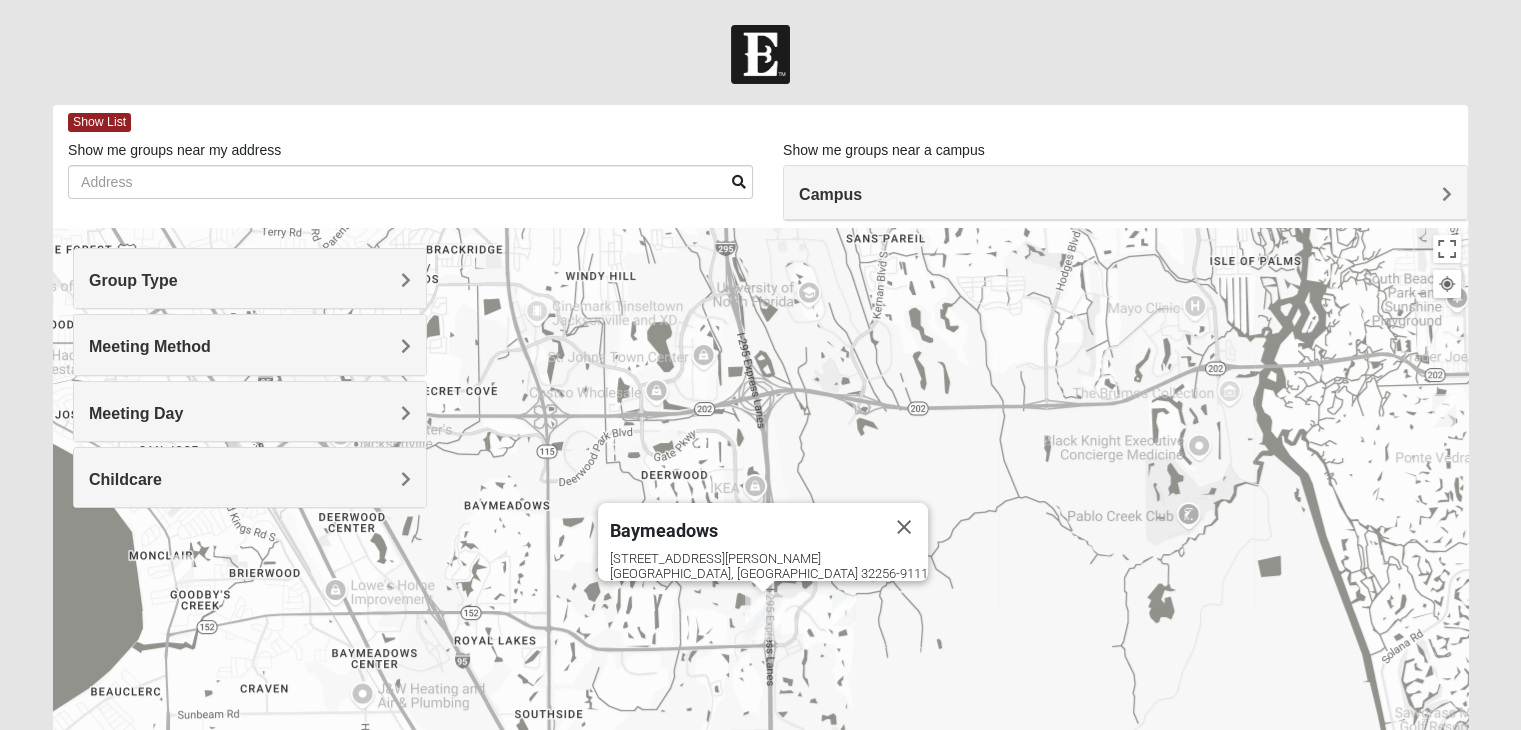 click on "Baymeadows" at bounding box center (664, 530) 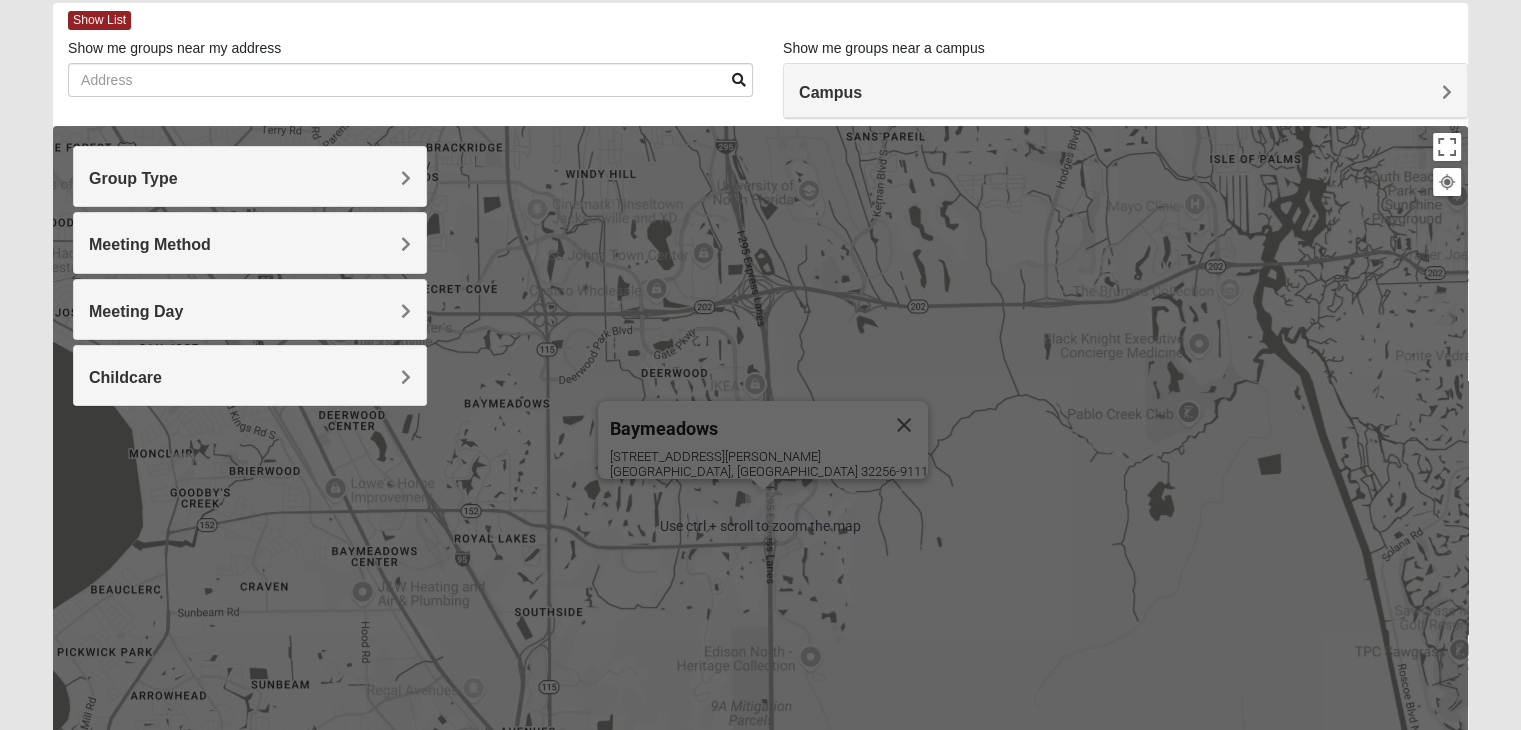 scroll, scrollTop: 0, scrollLeft: 0, axis: both 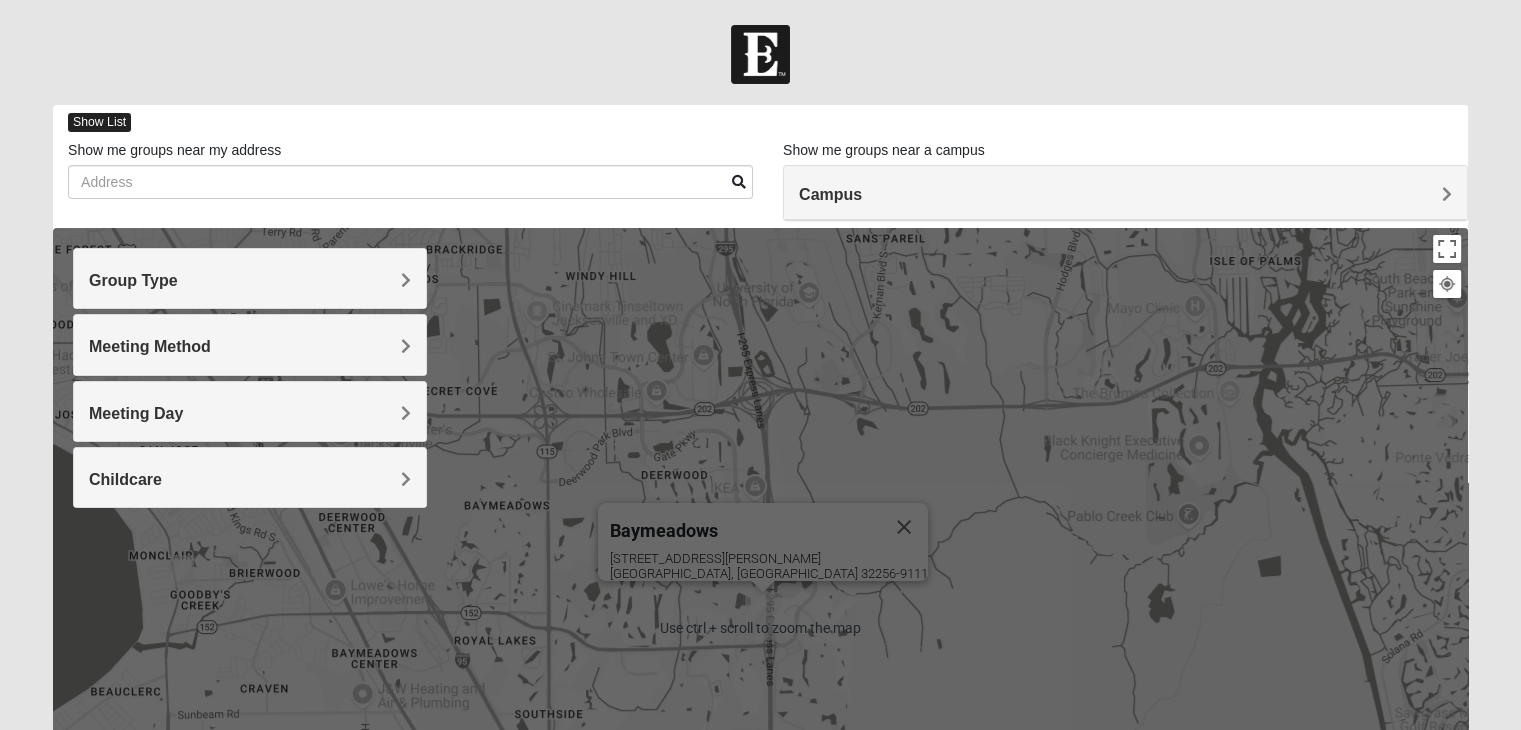 click on "Show List" at bounding box center (99, 122) 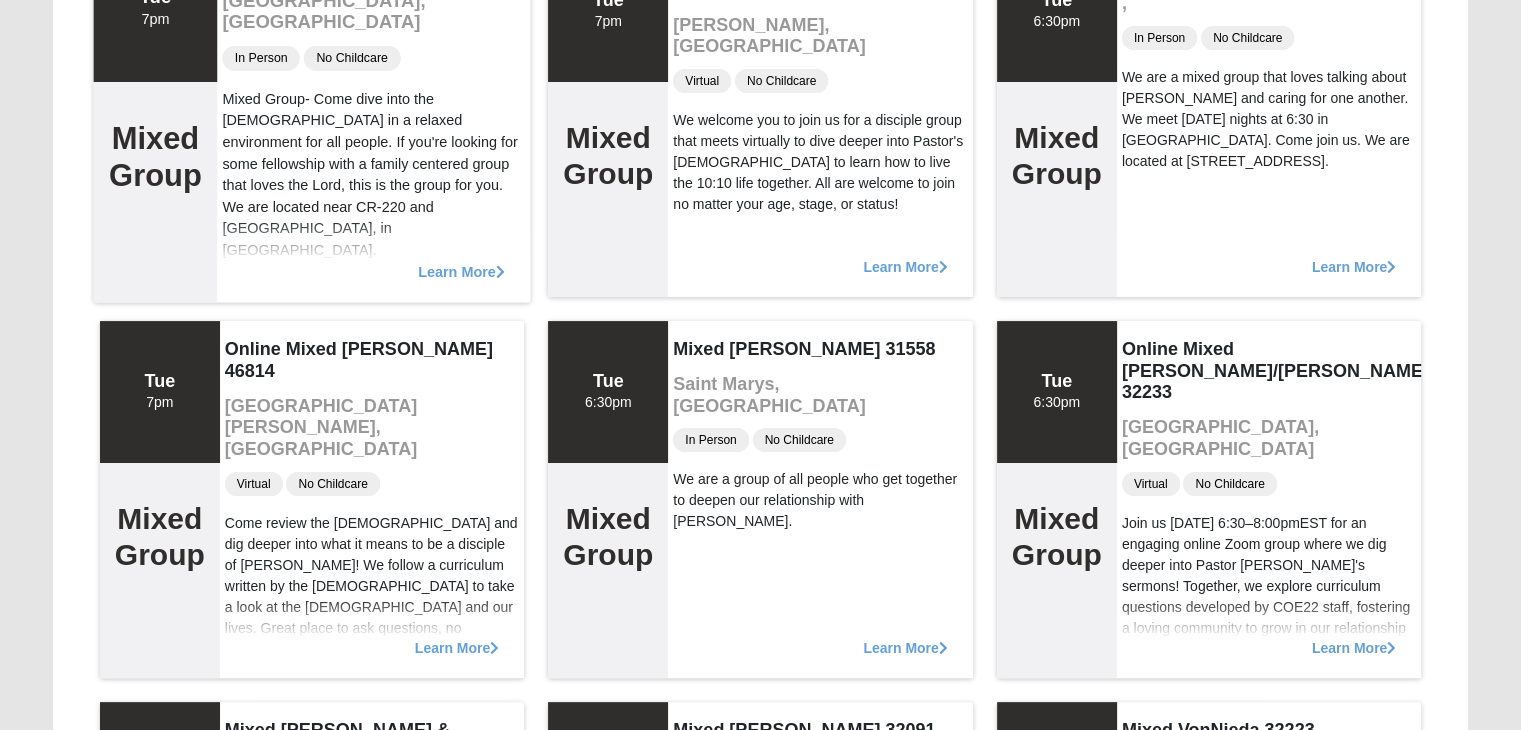 scroll, scrollTop: 0, scrollLeft: 0, axis: both 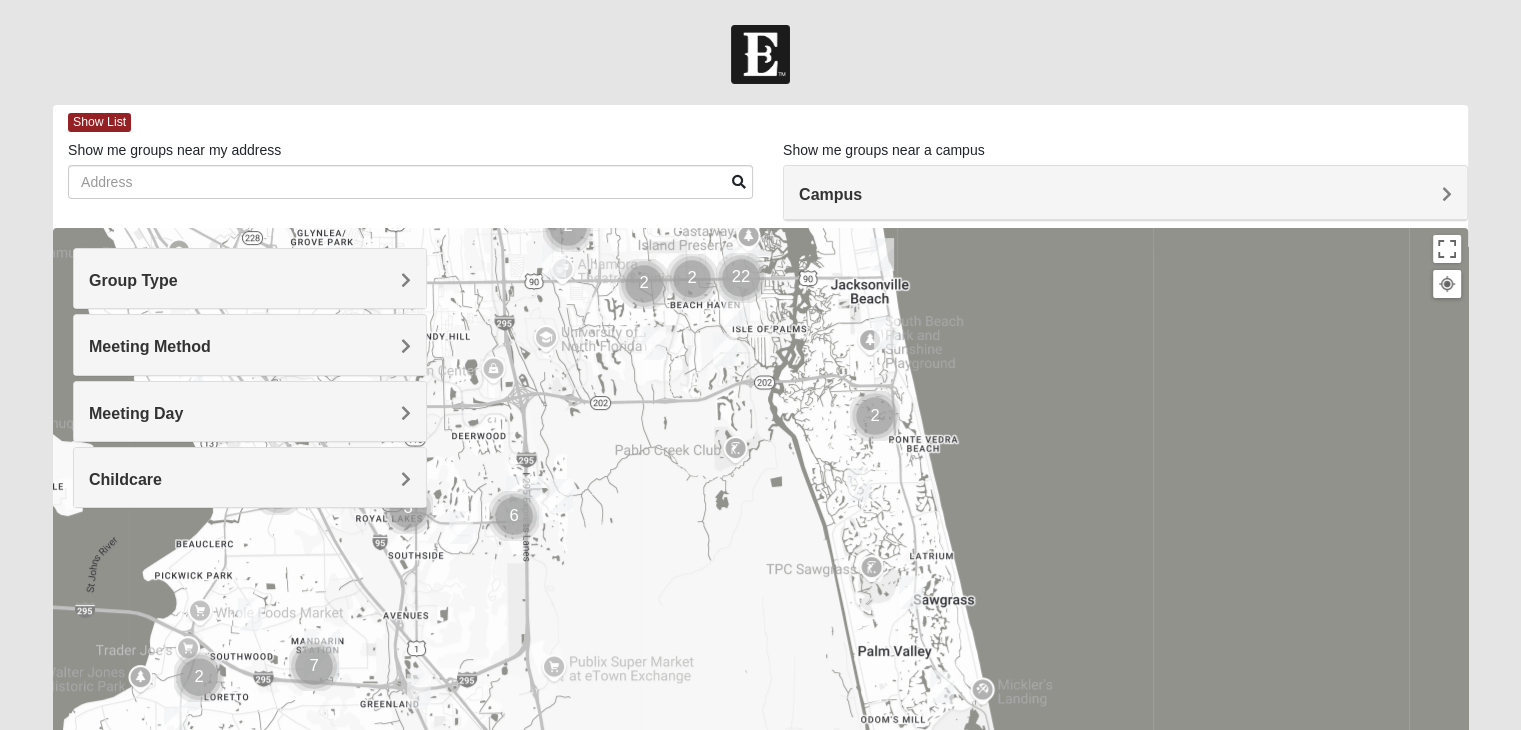 drag, startPoint x: 813, startPoint y: 665, endPoint x: 789, endPoint y: 303, distance: 362.7947 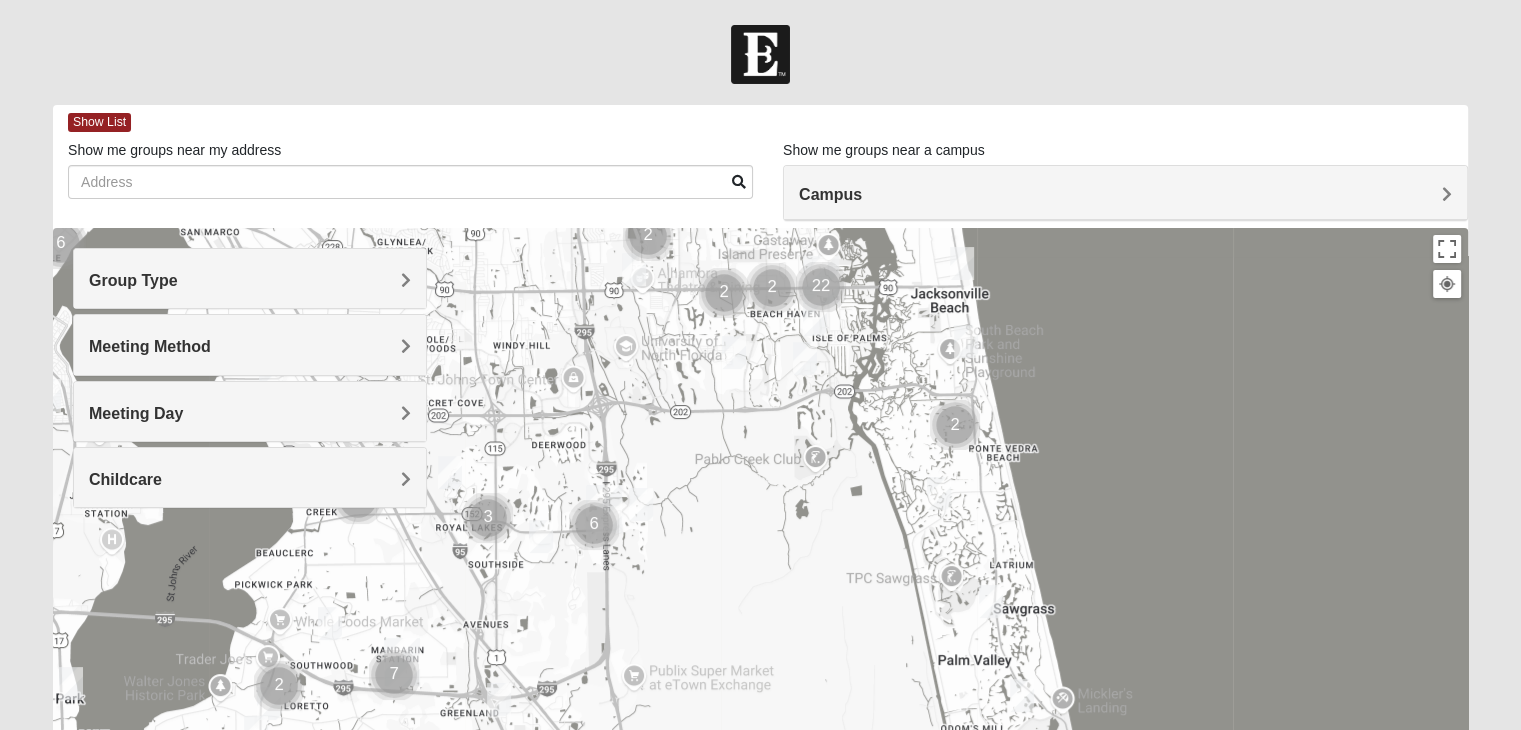 drag, startPoint x: 581, startPoint y: 460, endPoint x: 759, endPoint y: 496, distance: 181.60396 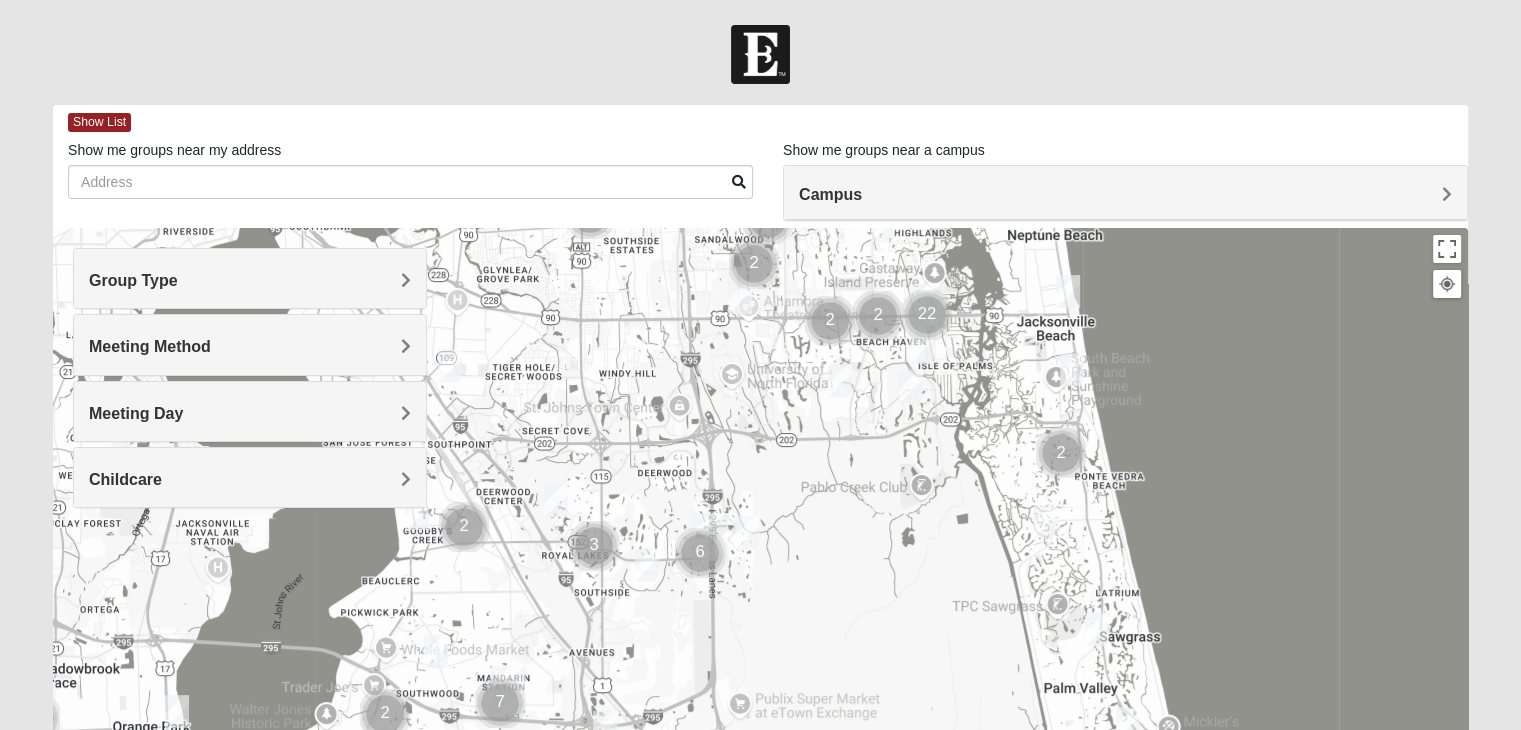 click at bounding box center (700, 553) 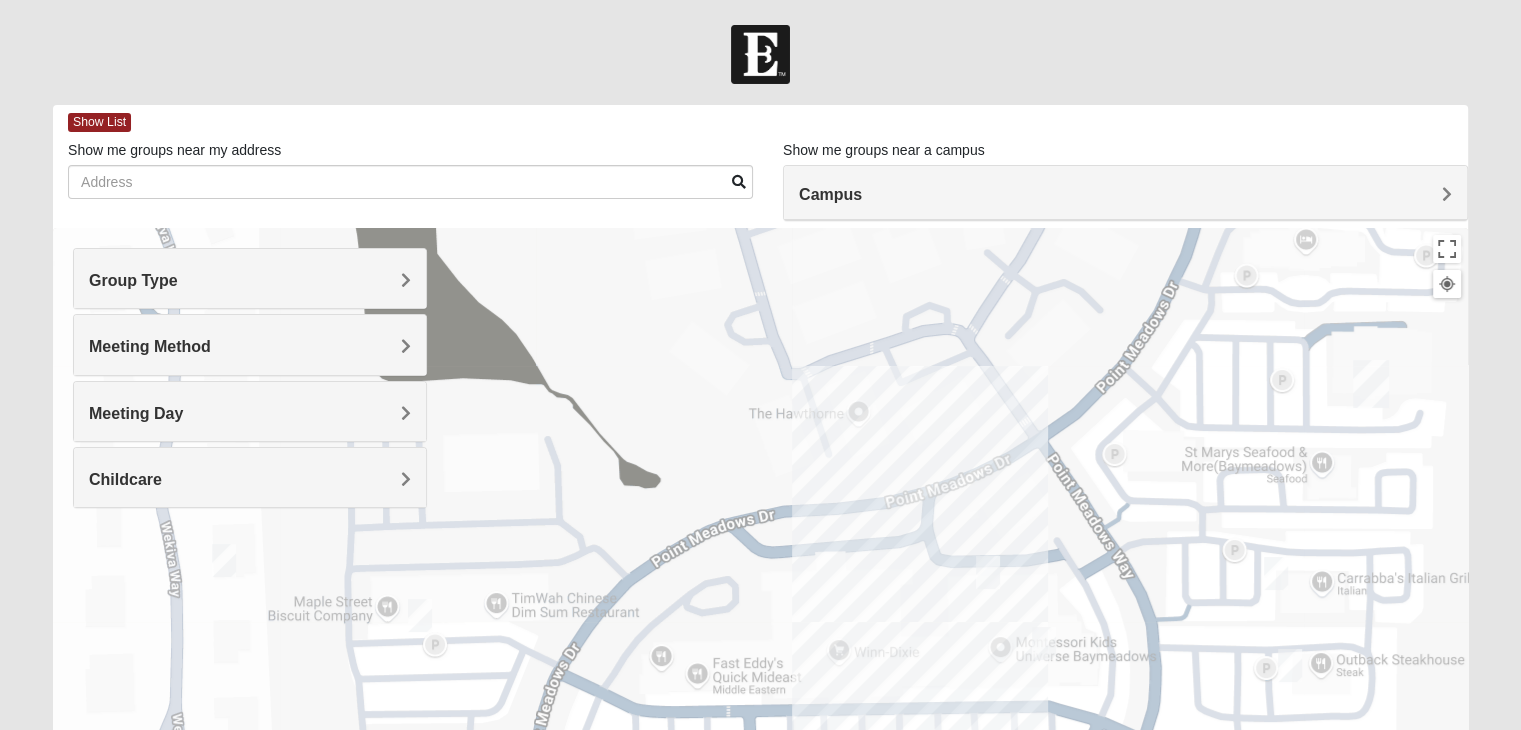click at bounding box center [1371, 384] 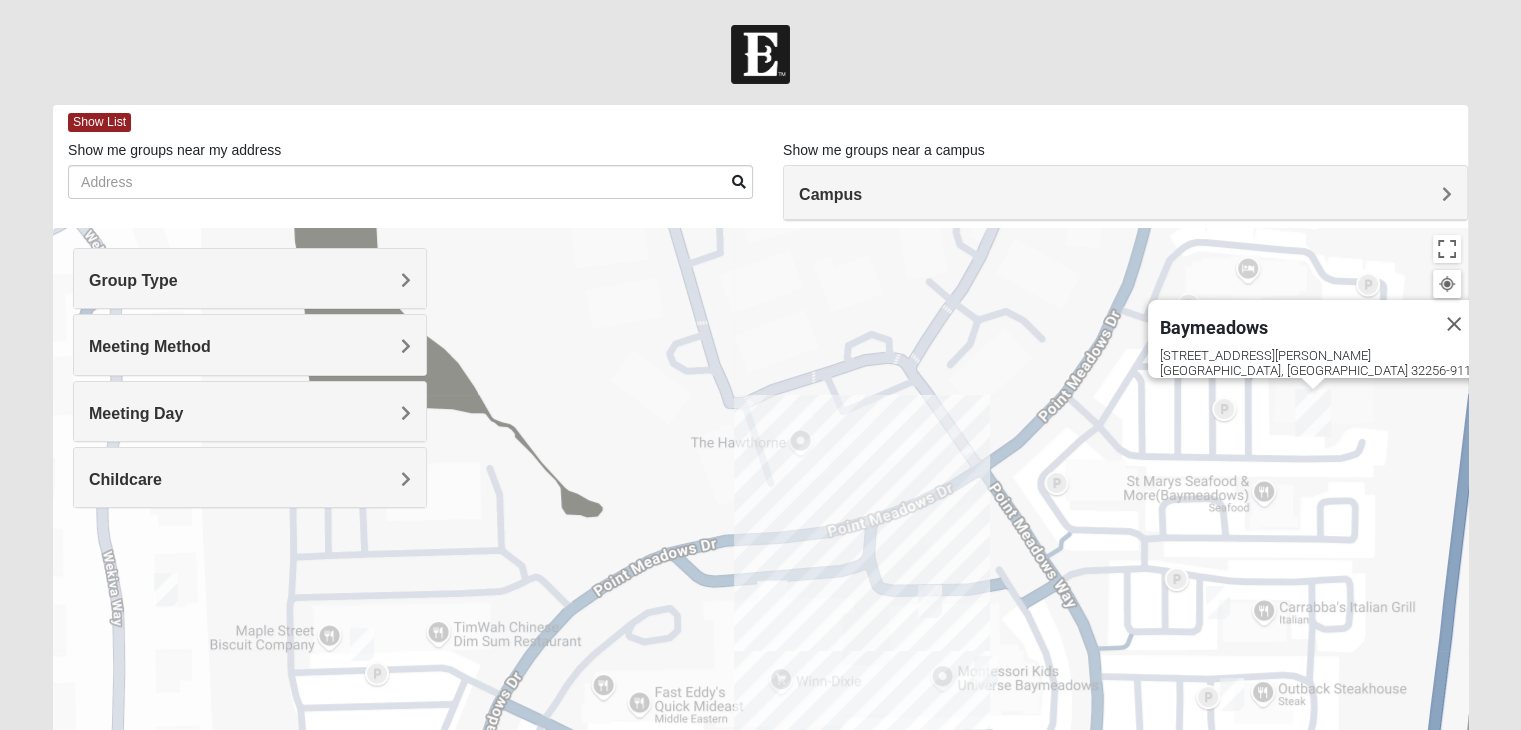 click on "Baymeadows" at bounding box center [1214, 327] 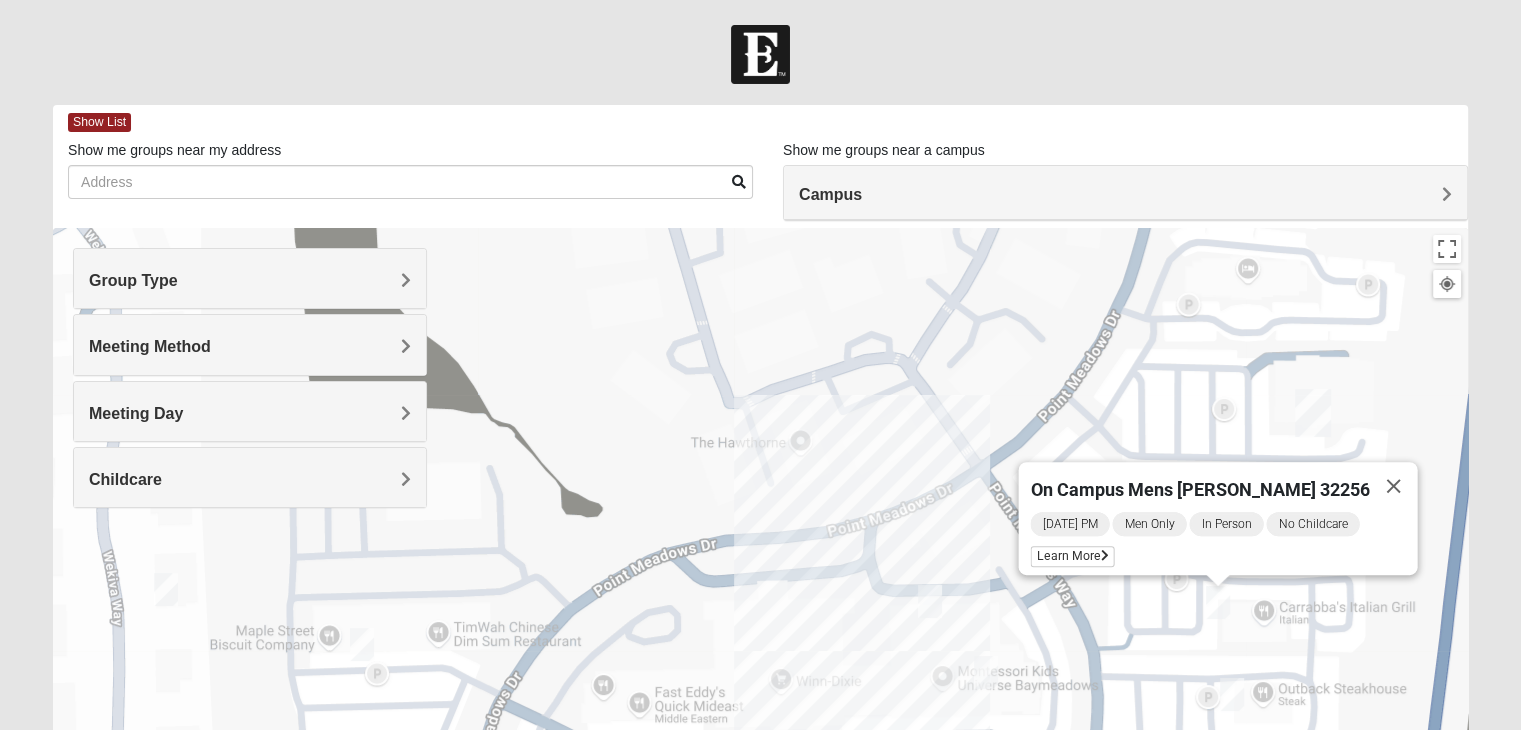 click at bounding box center (1232, 694) 